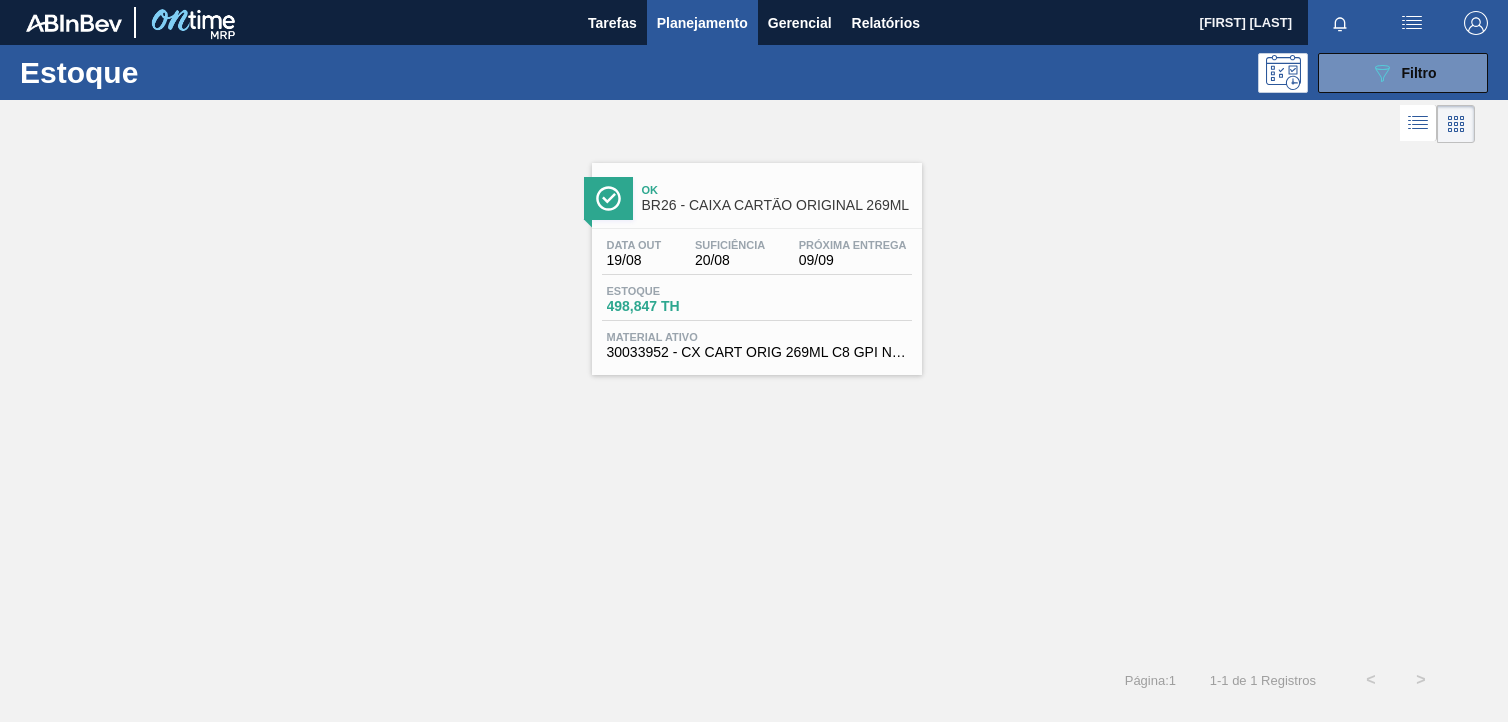 scroll, scrollTop: 0, scrollLeft: 0, axis: both 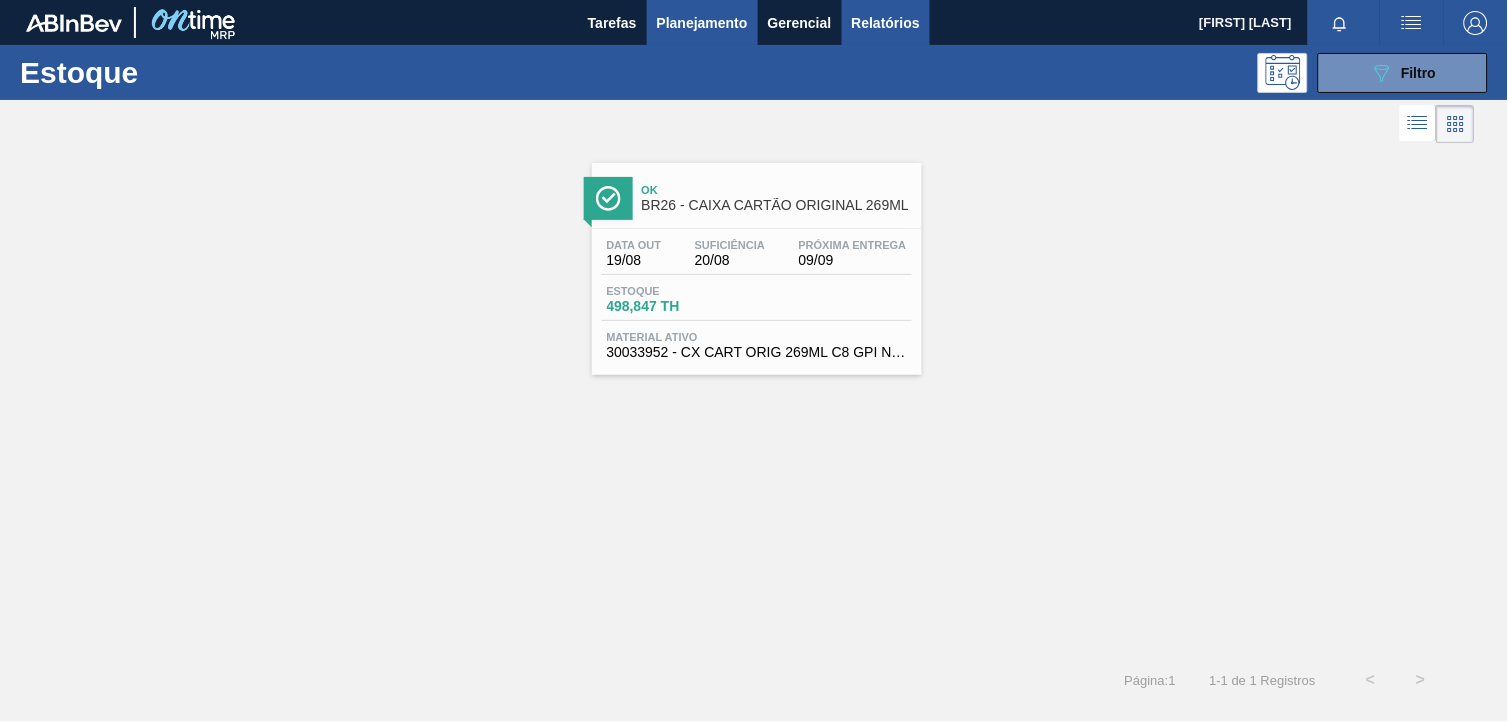 click on "Relatórios" at bounding box center [886, 23] 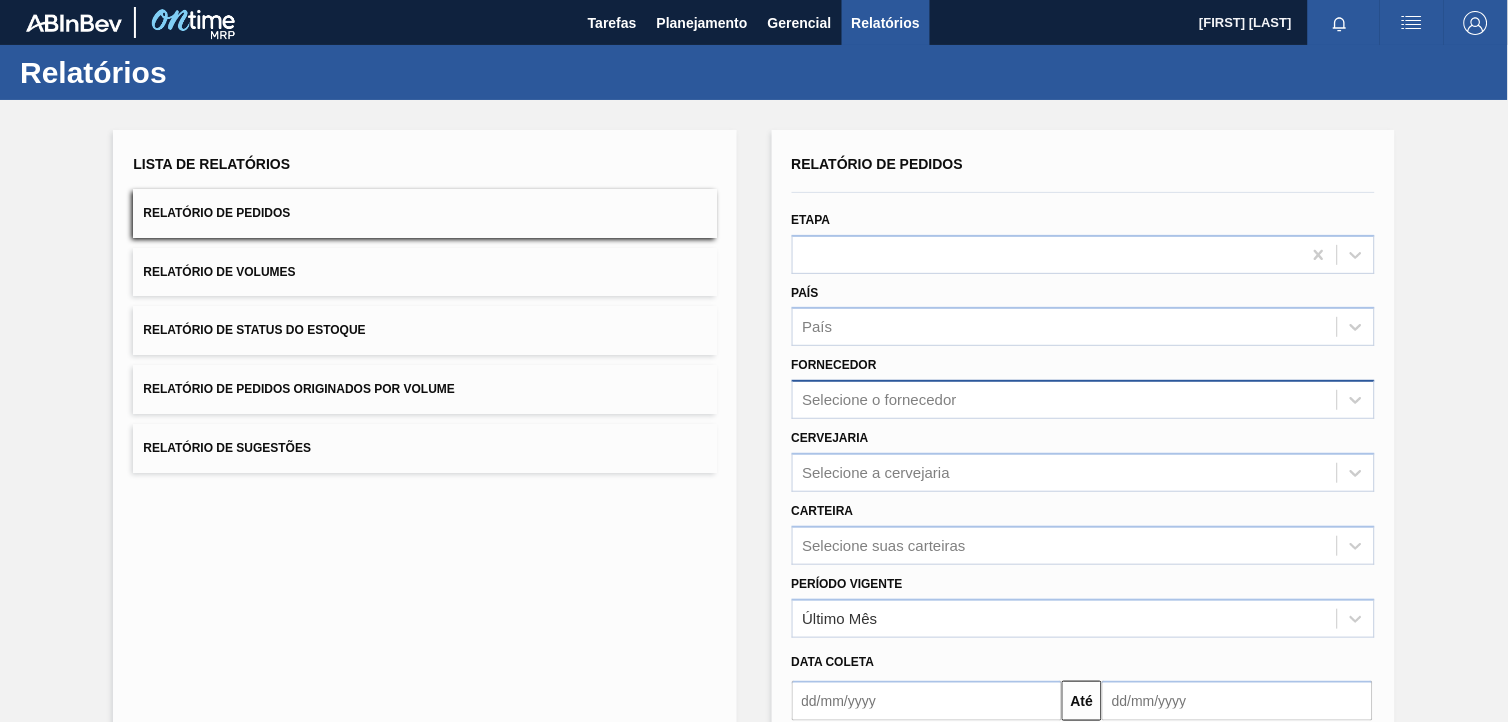 click on "Selecione o fornecedor" at bounding box center (880, 400) 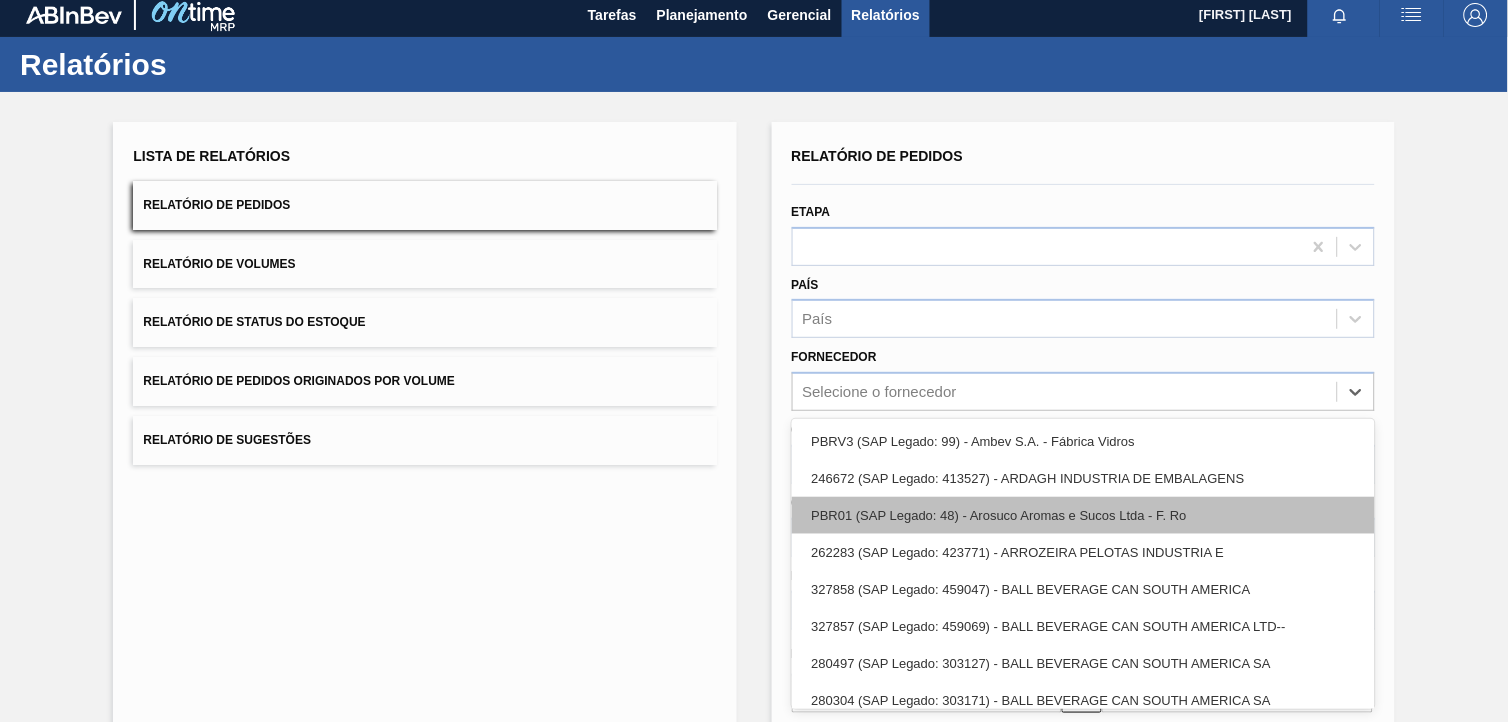 scroll, scrollTop: 11, scrollLeft: 0, axis: vertical 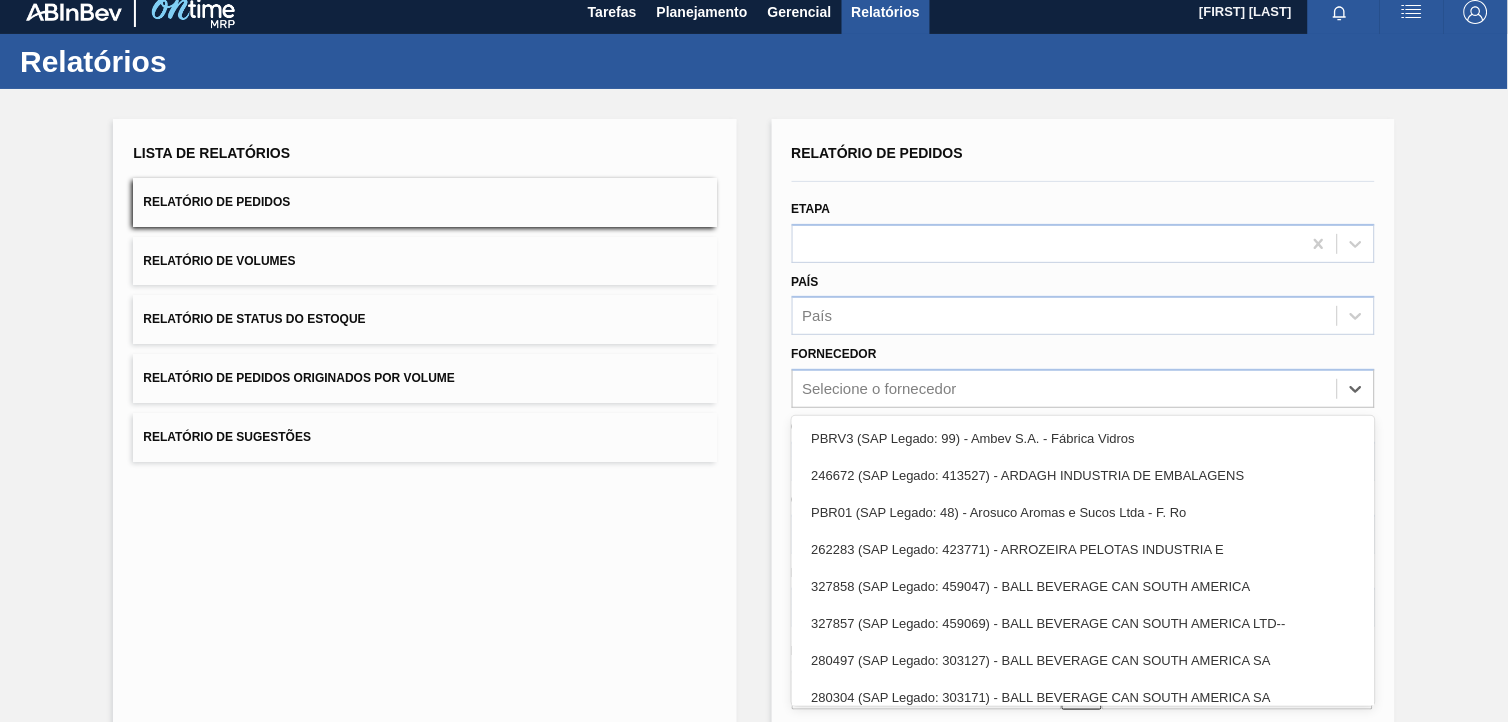 click on "Fornecedor option PBRV3 (SAP Legado: 99) - Ambev S.A. - Fábrica Vidros focused, 1 of 101. 101 results available. Use Up and Down to choose options, press Enter to select the currently focused option, press Escape to exit the menu, press Tab to select the option and exit the menu. Selecione o fornecedor PBRV3 (SAP Legado: 99) - Ambev S.A. - Fábrica Vidros 246672 (SAP Legado: 413527) - ARDAGH INDUSTRIA DE EMBALAGENS PBR01 (SAP Legado: 48) - Arosuco Aromas e Sucos Ltda - F. Ro 262283 (SAP Legado: 423771) - ARROZEIRA PELOTAS INDUSTRIA E 327858 (SAP Legado: 459047) - BALL BEVERAGE CAN SOUTH AMERICA 327857 (SAP Legado: 459069) - BALL BEVERAGE CAN SOUTH AMERICA LTD-- 280497 (SAP Legado: 303127) - BALL BEVERAGE CAN SOUTH AMERICA SA 280304 (SAP Legado: 303171) - BALL BEVERAGE CAN SOUTH AMERICA SA 280380 (SAP Legado: 303180) - BALL BEVERAGE CAN SOUTH AMERICA SA 289744 (SAP Legado: 323611) - BALL BEVERAGE CAN SOUTH AMERICA SA 279725 (SAP Legado: 327175) - BALL BEVERAGE CAN SOUTH AMERICA SA 113 - BRVB-Rótulos" at bounding box center [1083, 374] 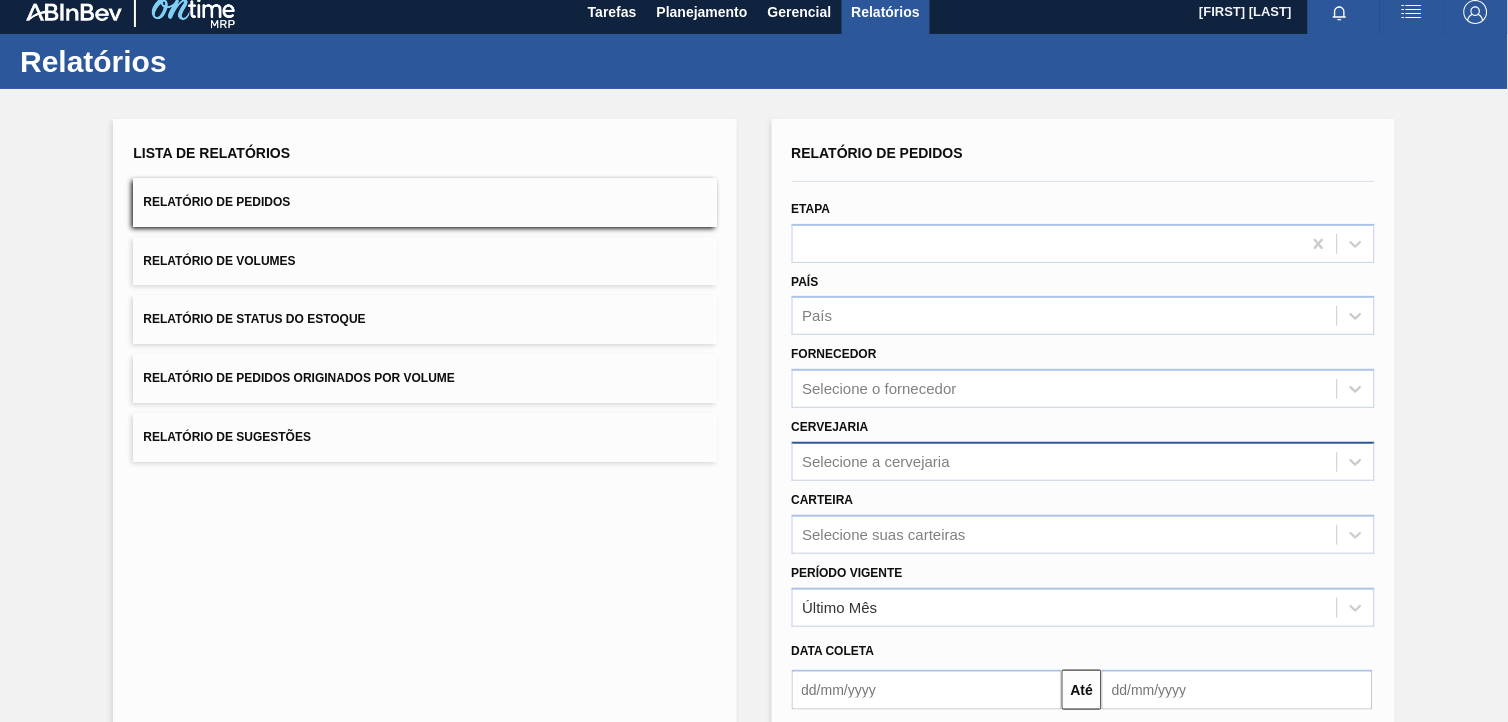click on "Selecione a cervejaria" at bounding box center [877, 461] 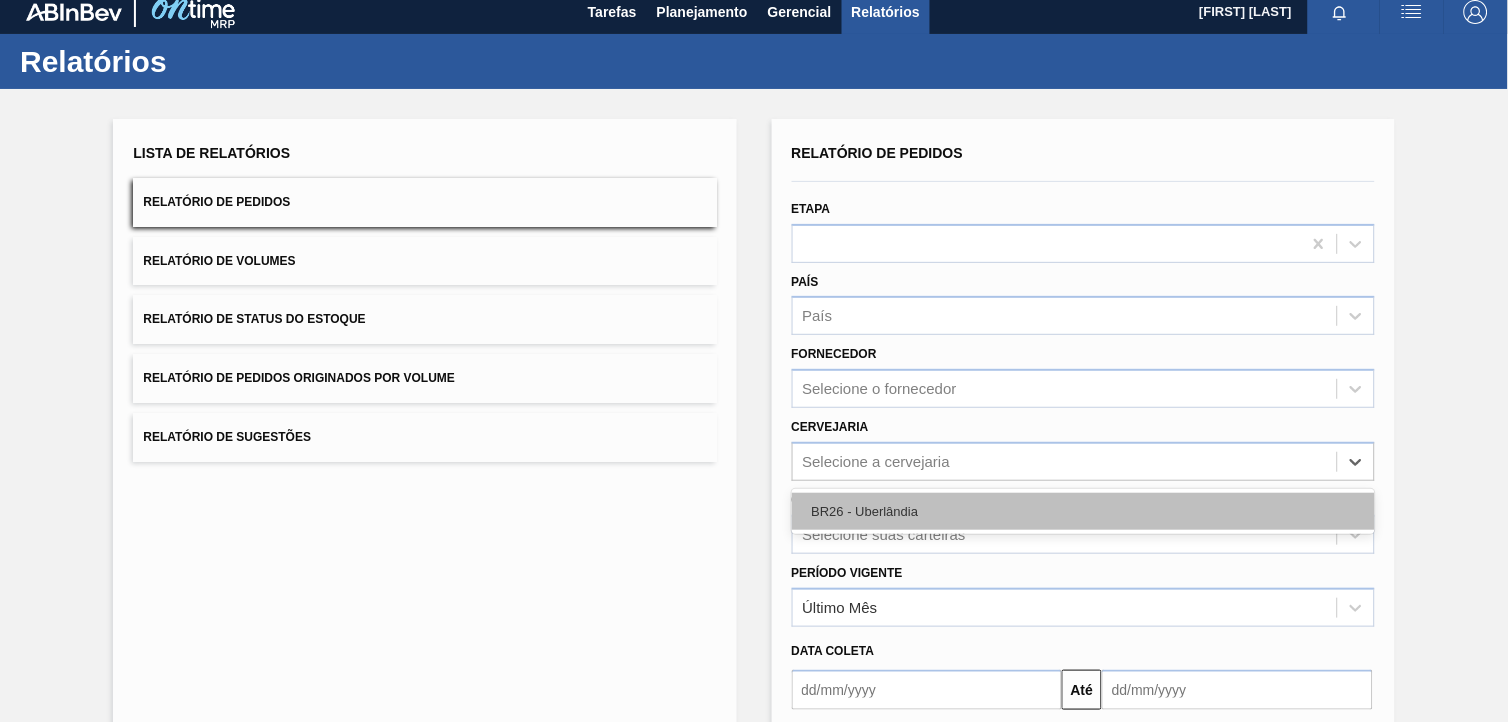 click on "BR26 - Uberlândia" at bounding box center [1083, 511] 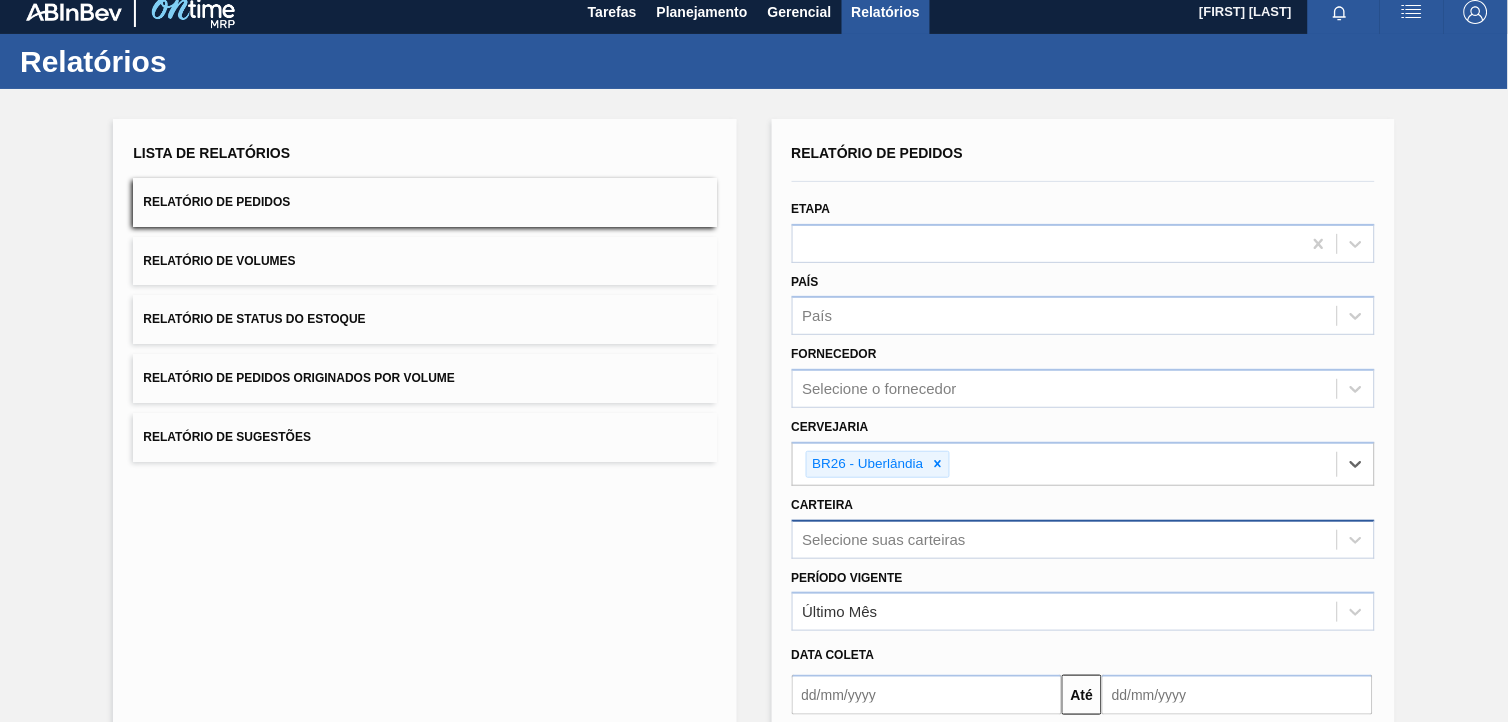click on "Selecione suas carteiras" at bounding box center (1083, 539) 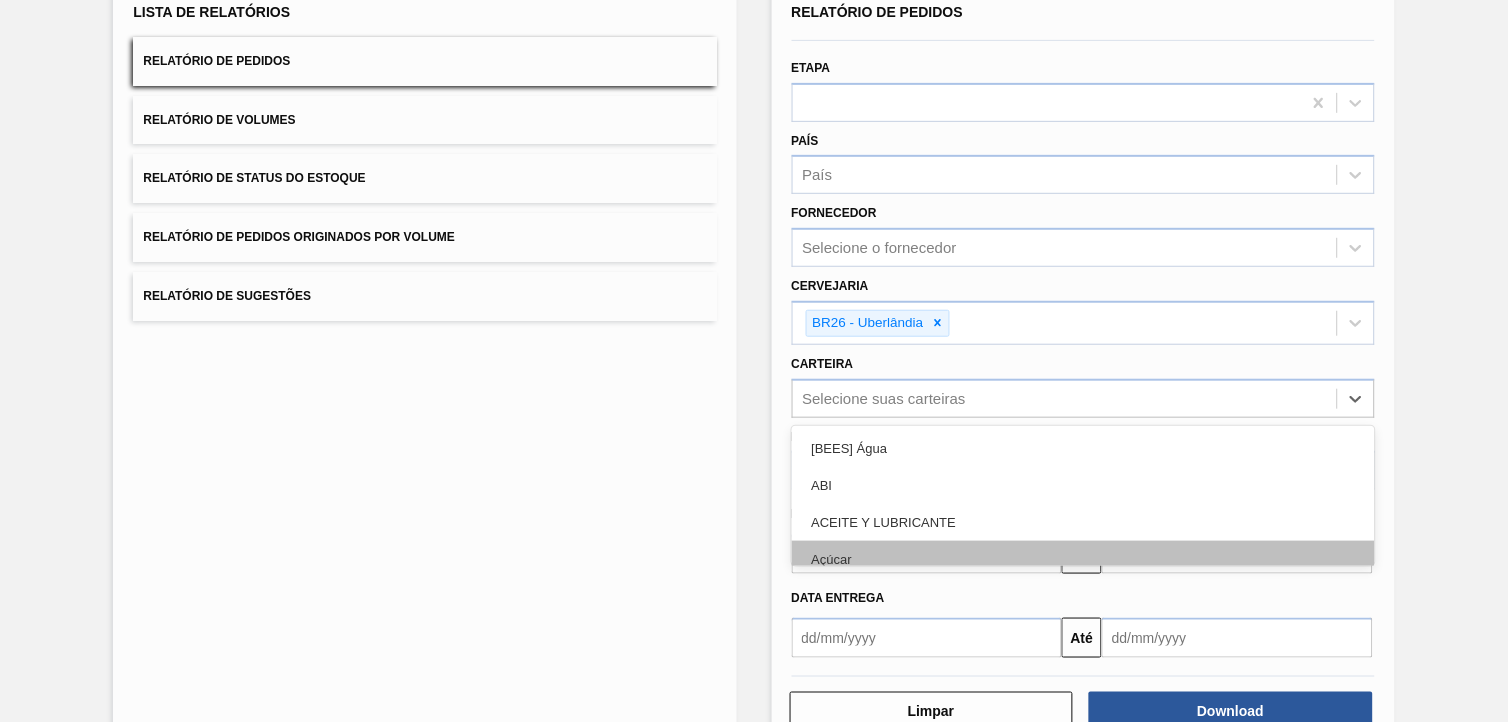 scroll, scrollTop: 160, scrollLeft: 0, axis: vertical 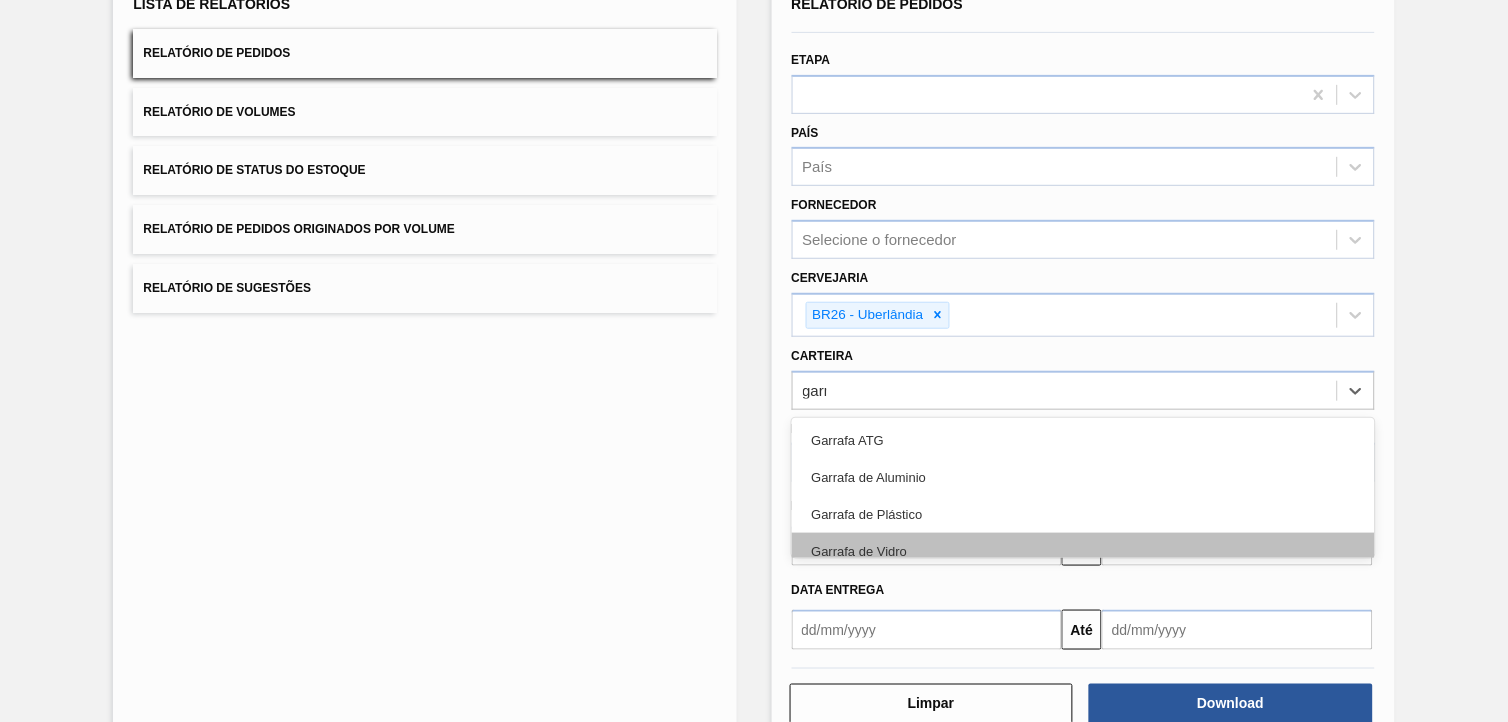 type on "garra" 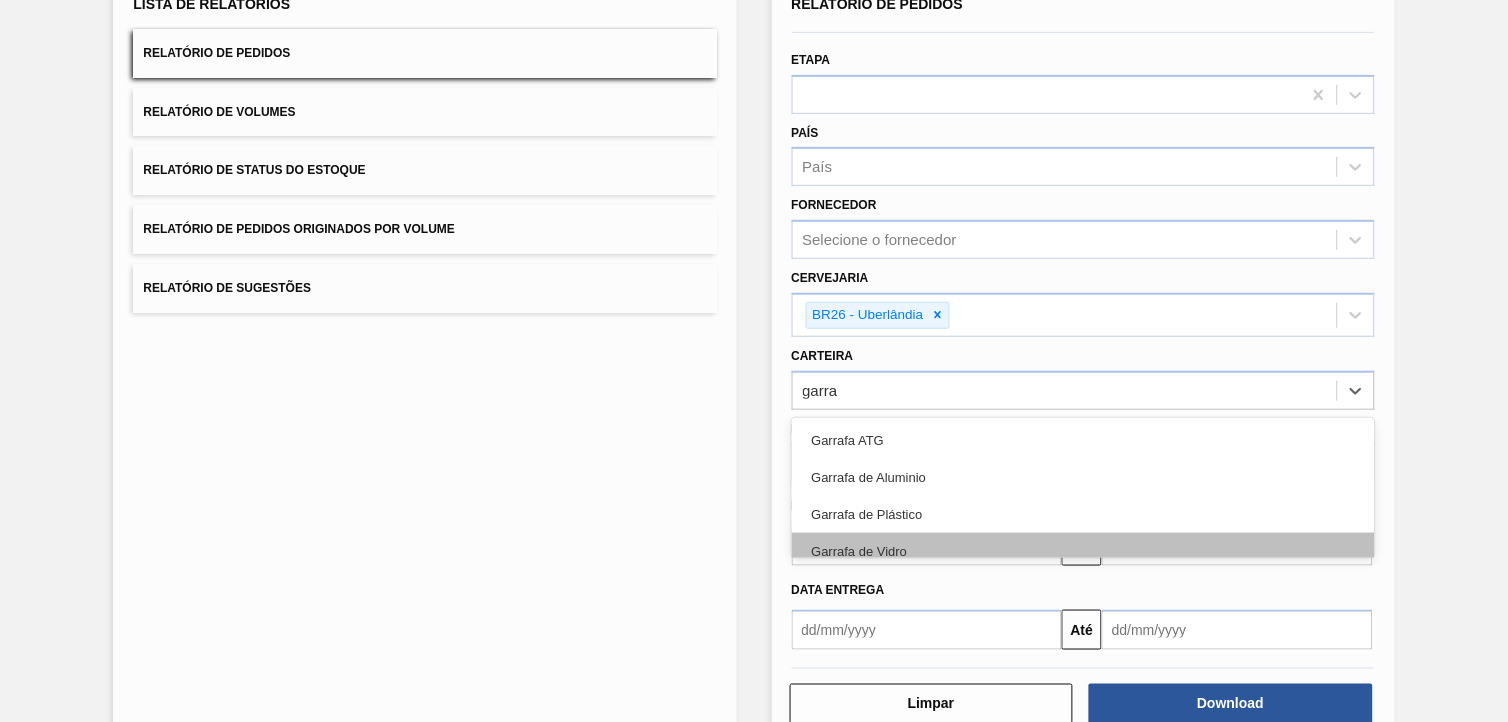 click on "Garrafa de Vidro" at bounding box center [1083, 551] 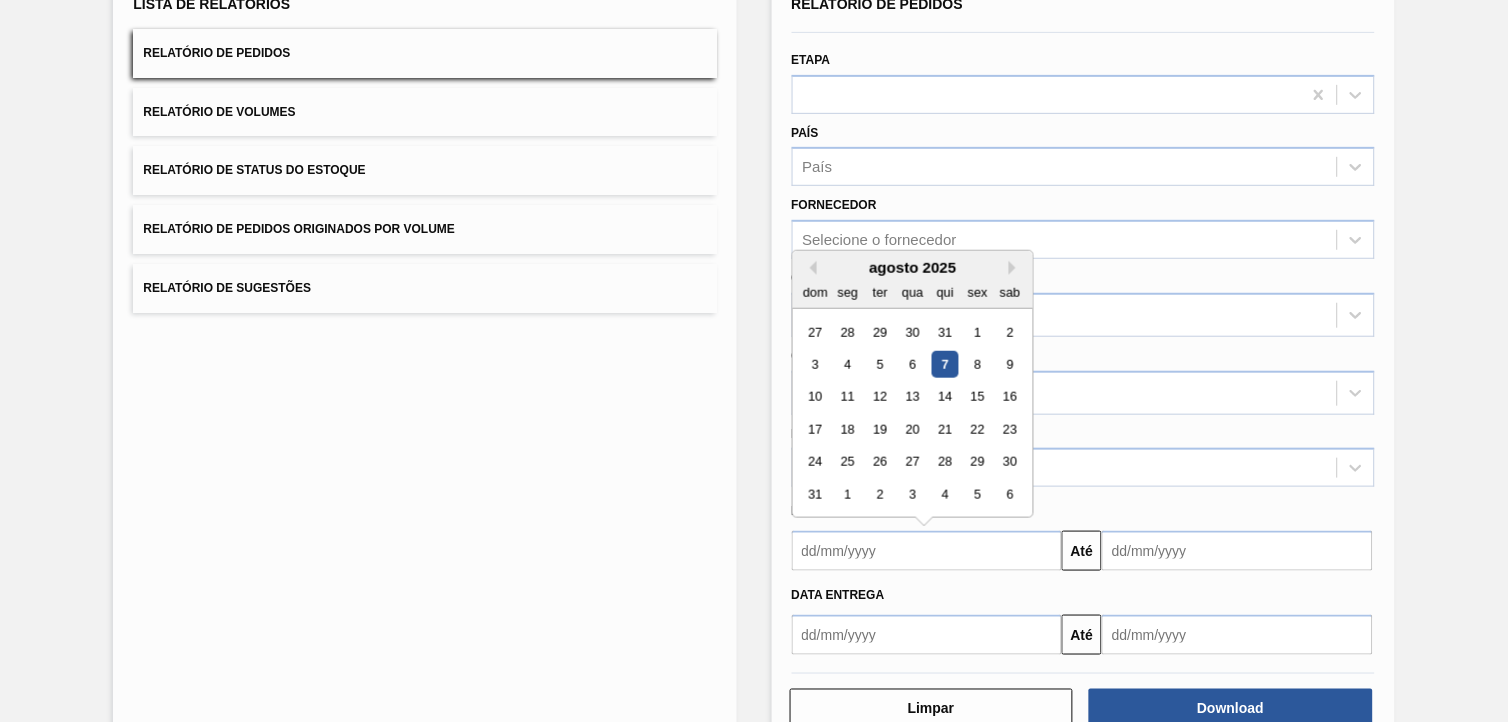 click at bounding box center [927, 551] 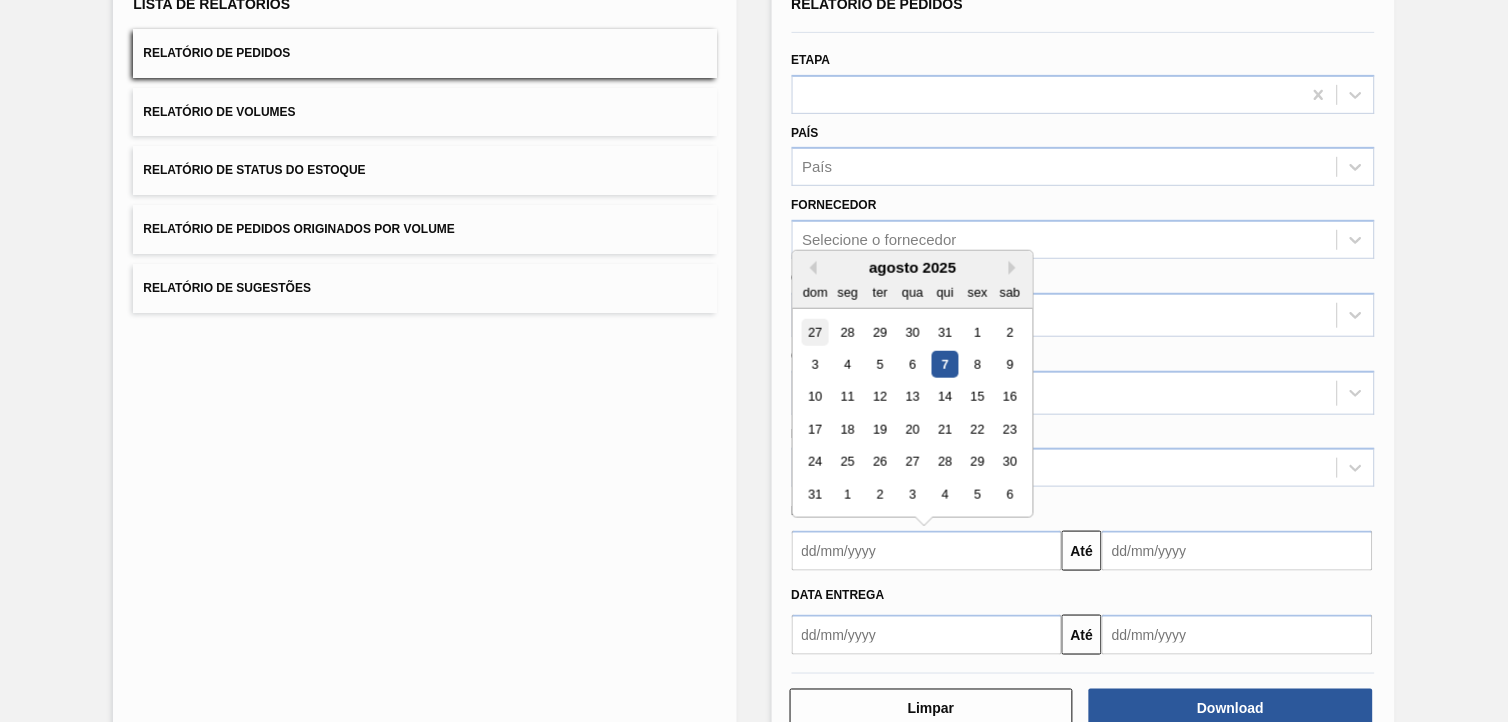 click on "27" at bounding box center [815, 332] 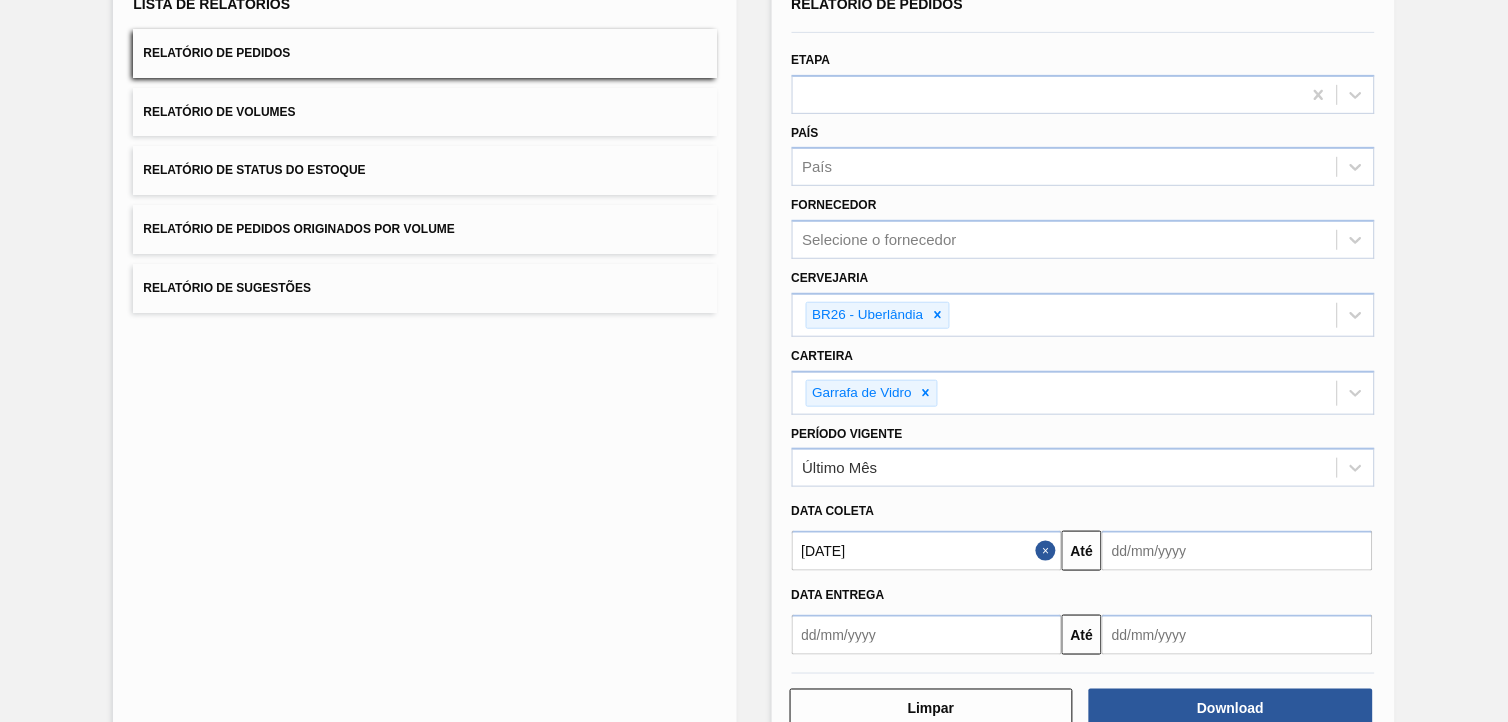 click on "Data coleta" at bounding box center [1083, 511] 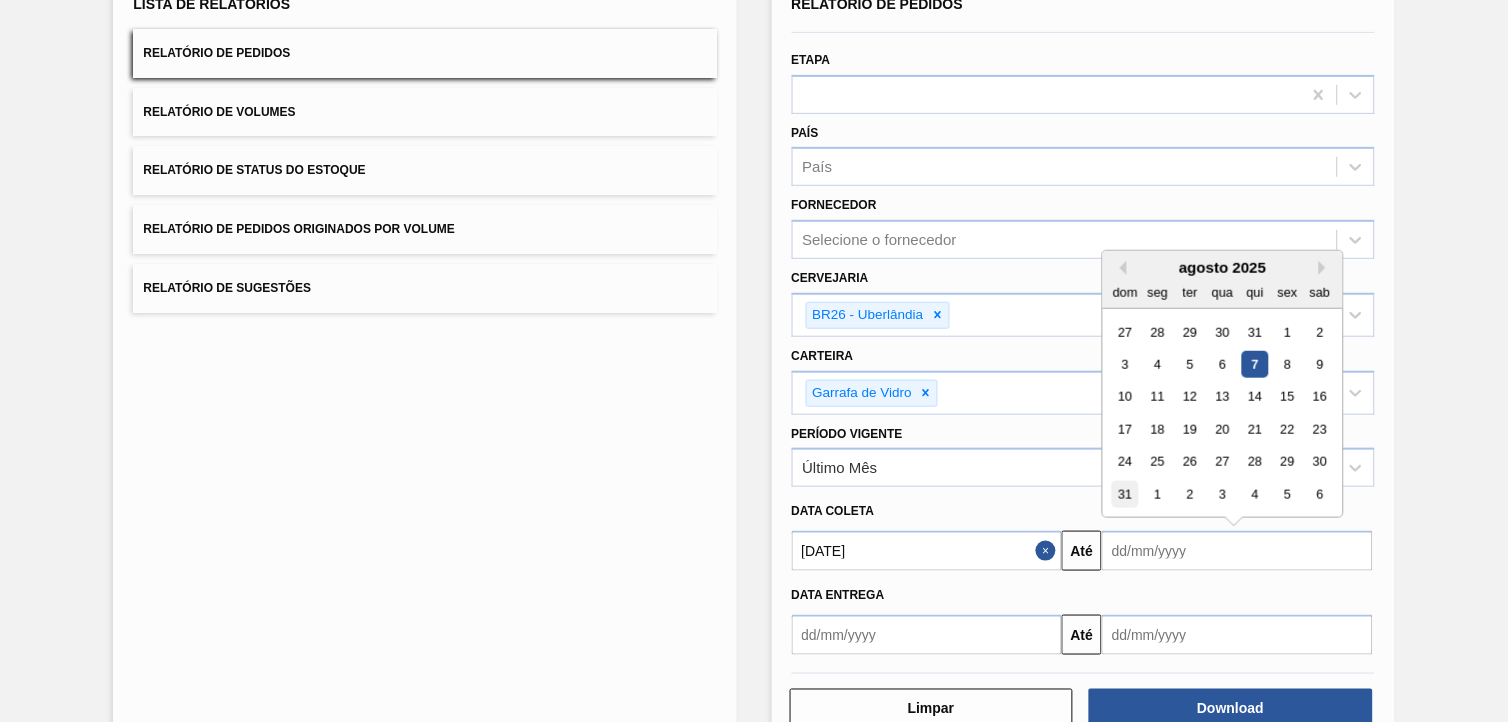click on "31 1 2 3 4 5 6" at bounding box center (1222, 494) 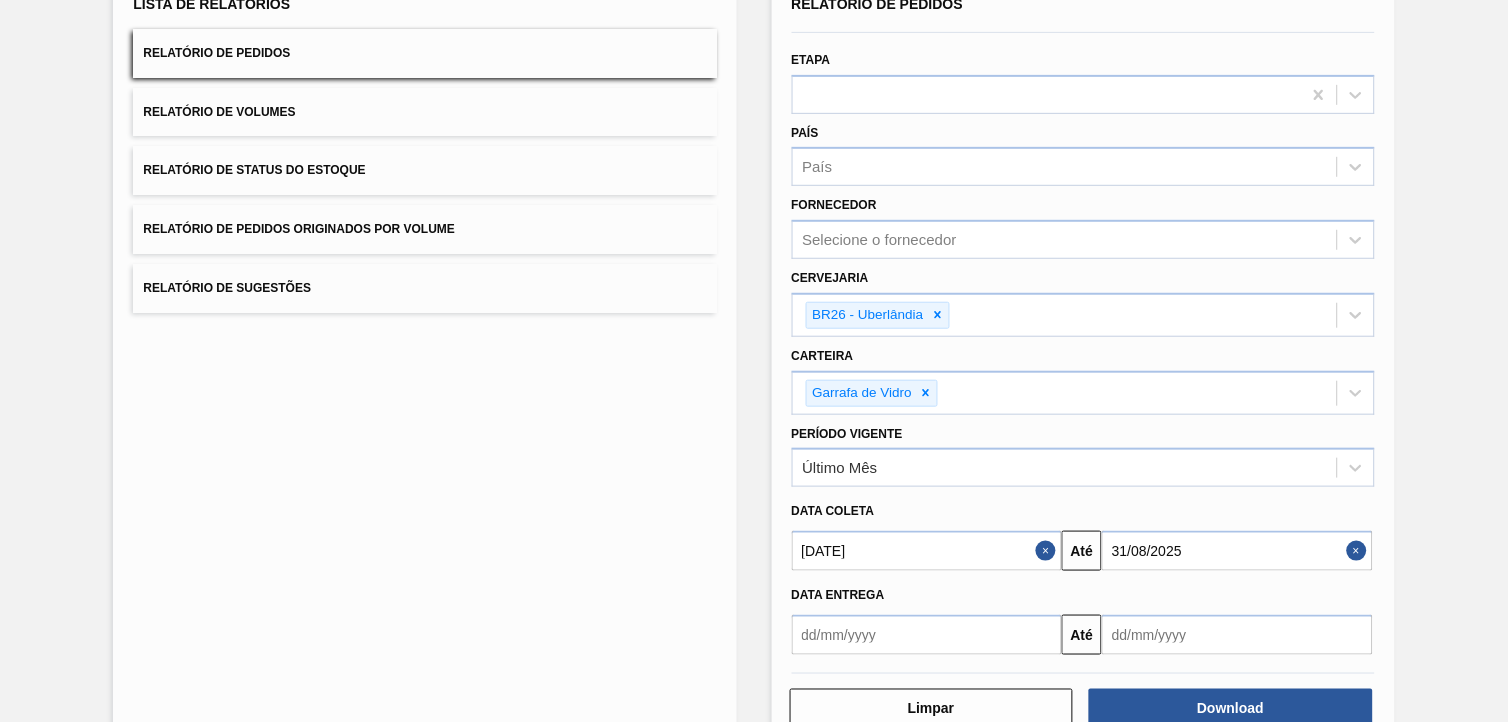 type on "31/08/2025" 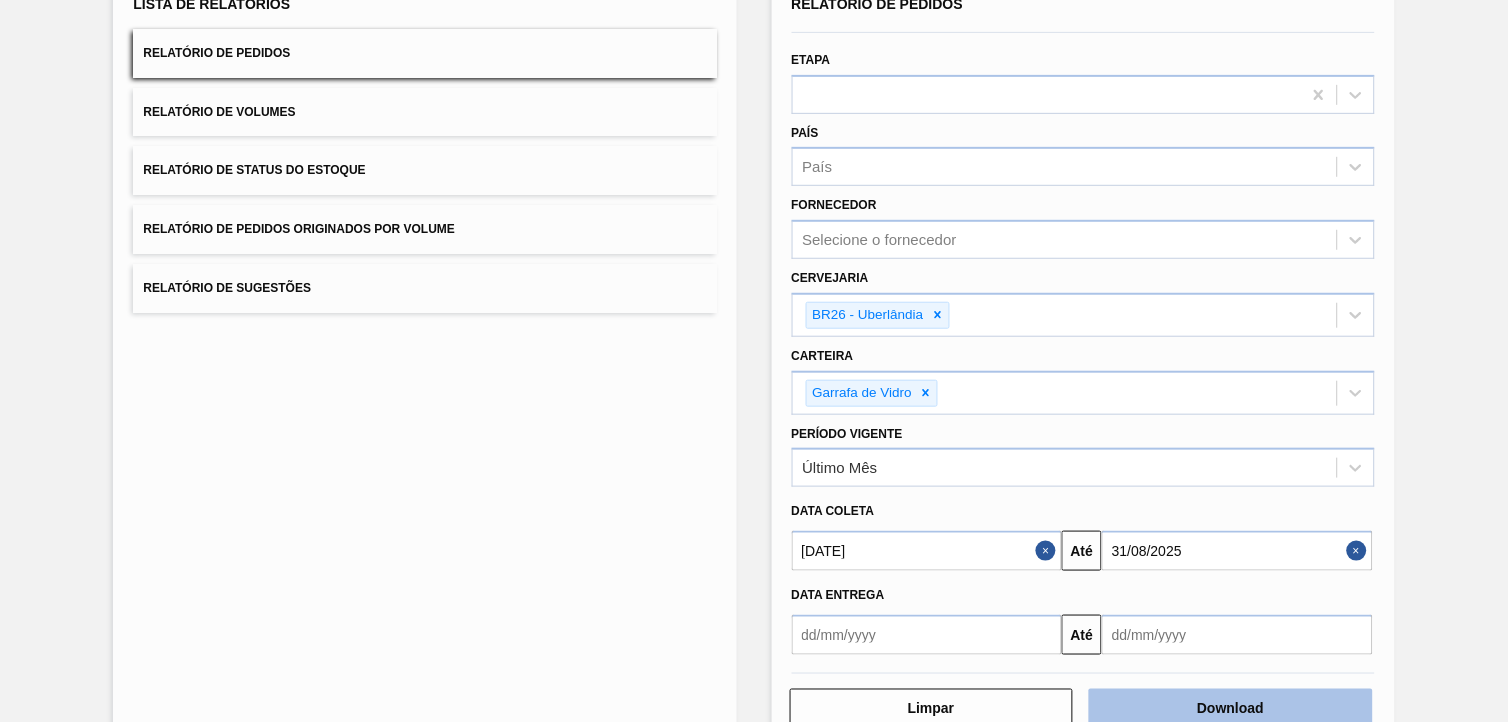 click on "Download" at bounding box center (1231, 709) 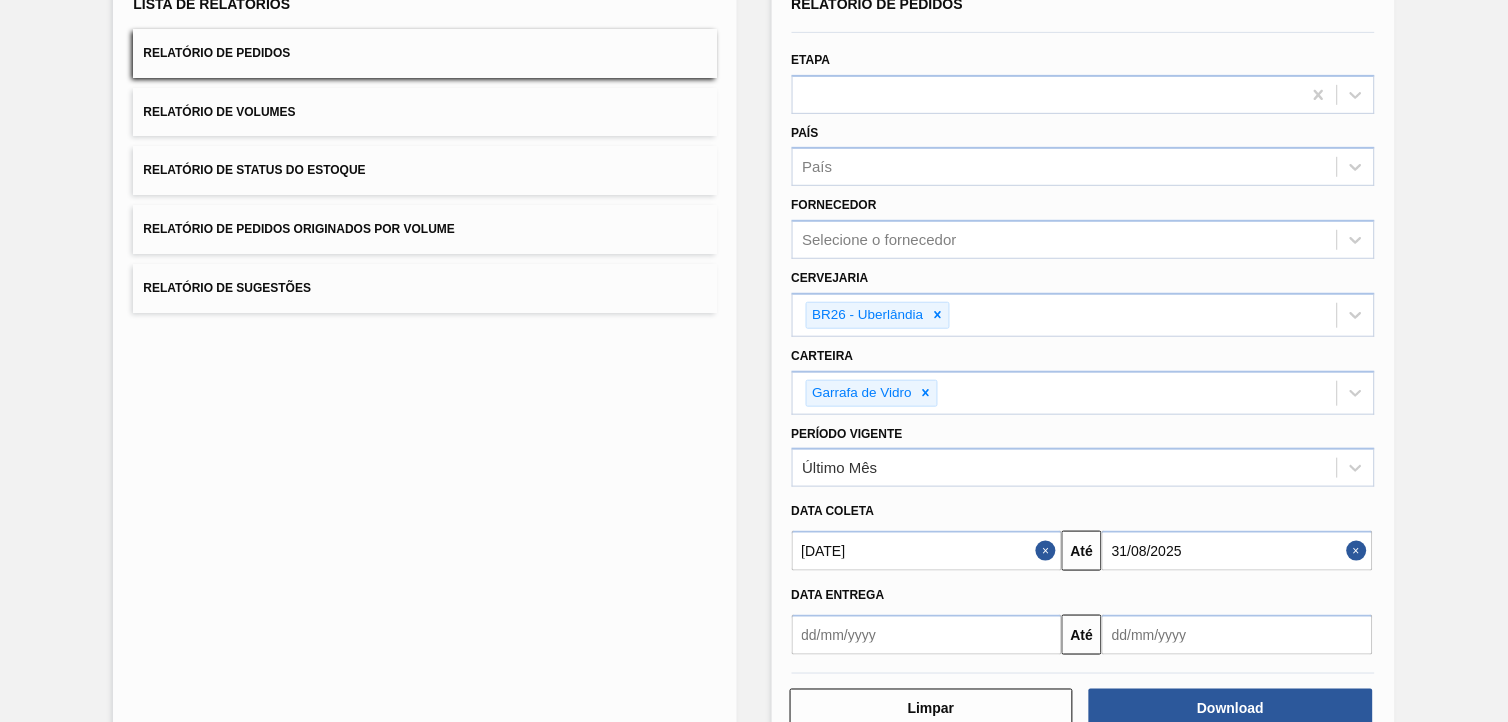scroll, scrollTop: 0, scrollLeft: 0, axis: both 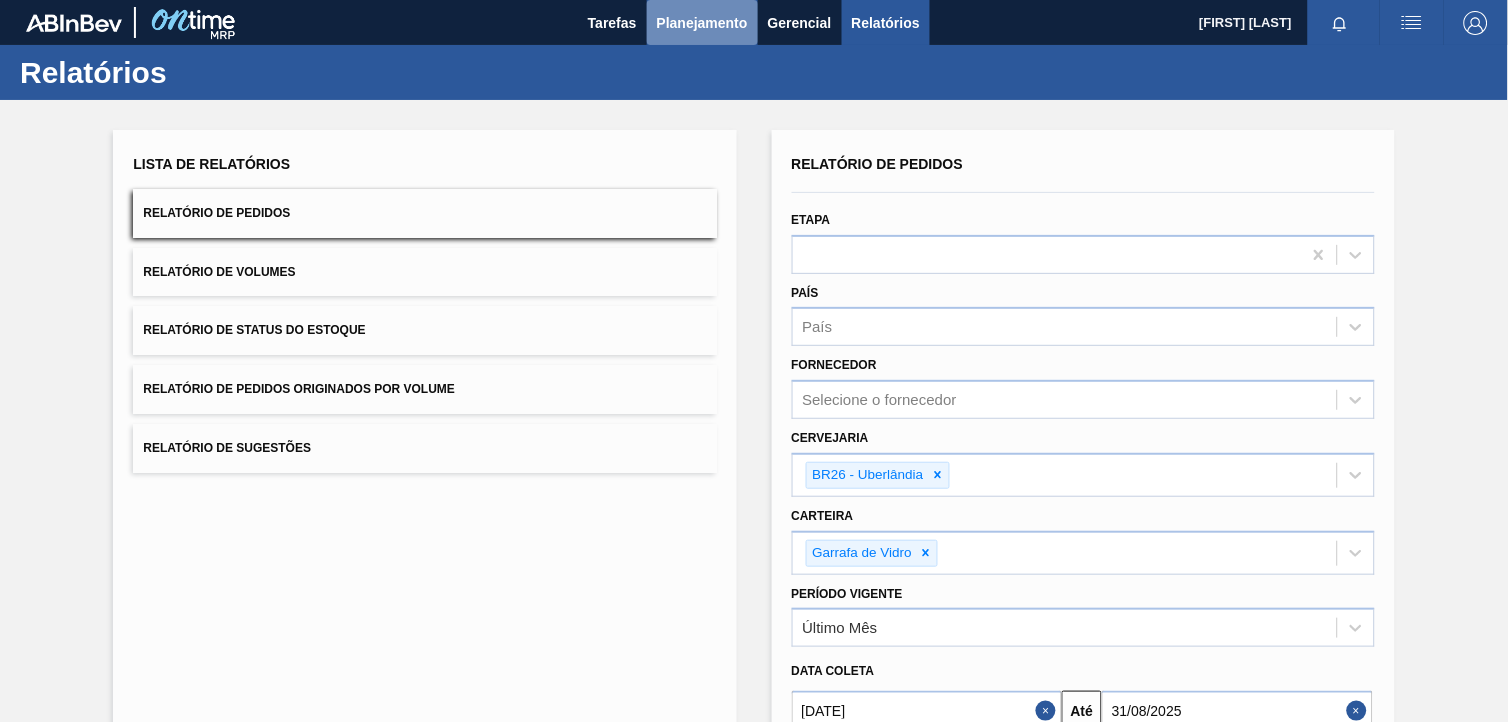 click on "Planejamento" at bounding box center (702, 22) 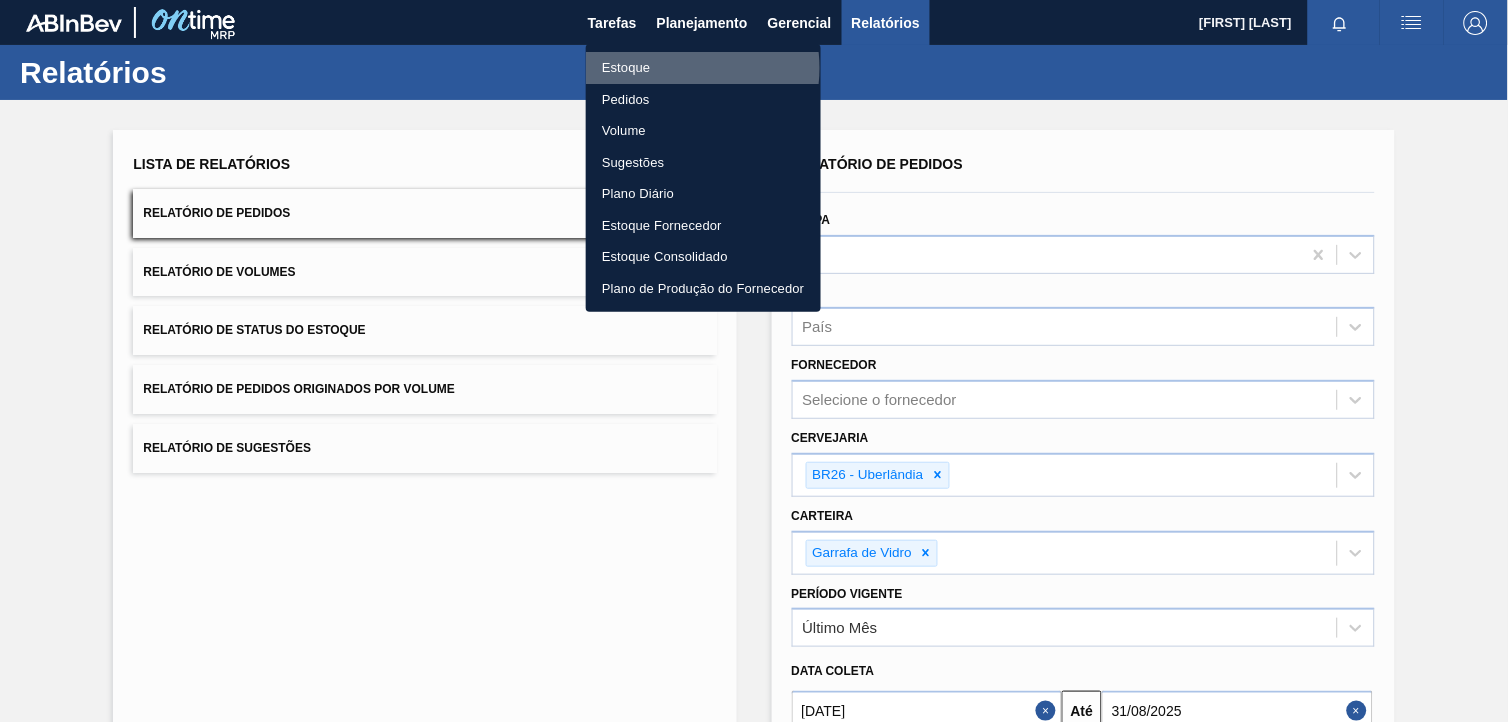 click on "Estoque" at bounding box center [703, 68] 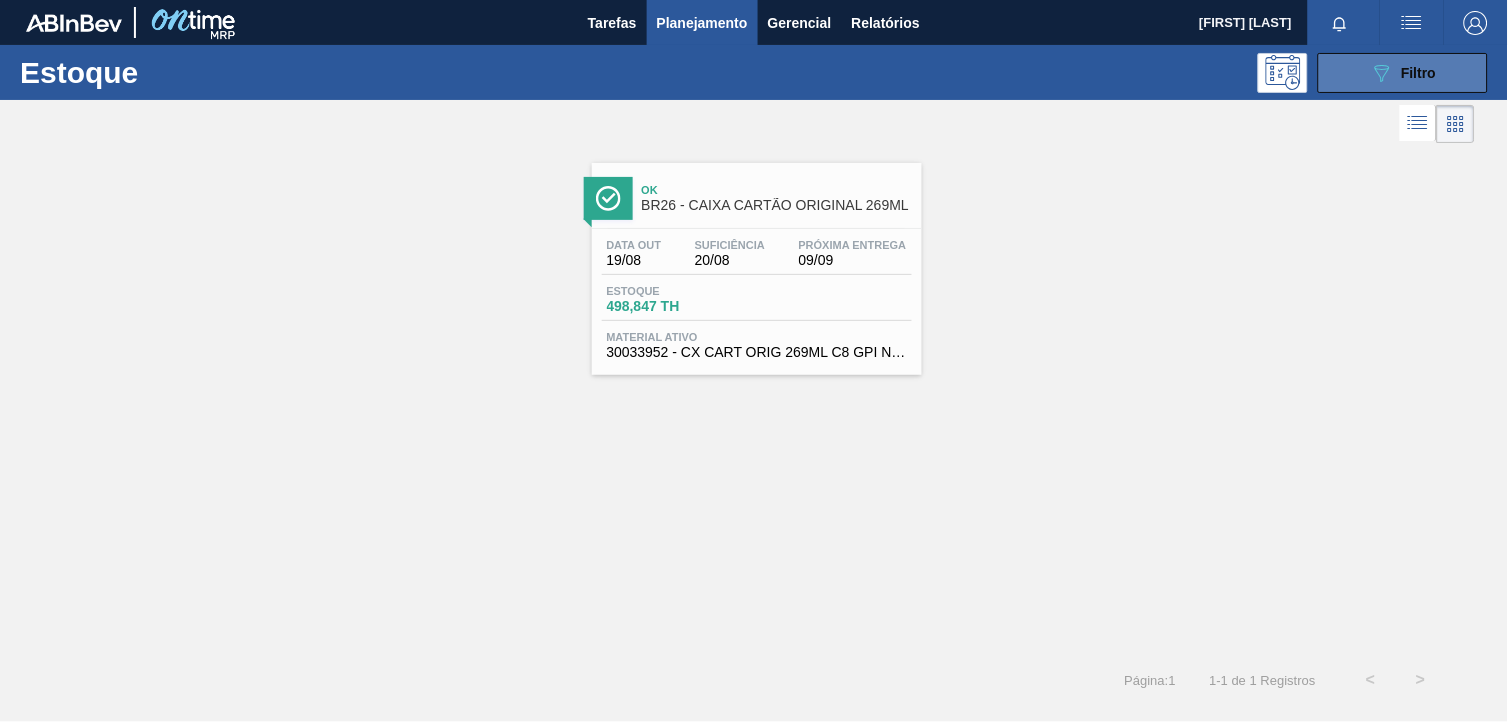 click on "089F7B8B-B2A5-4AFE-B5C0-19BA573D28AC Filtro" at bounding box center [1403, 73] 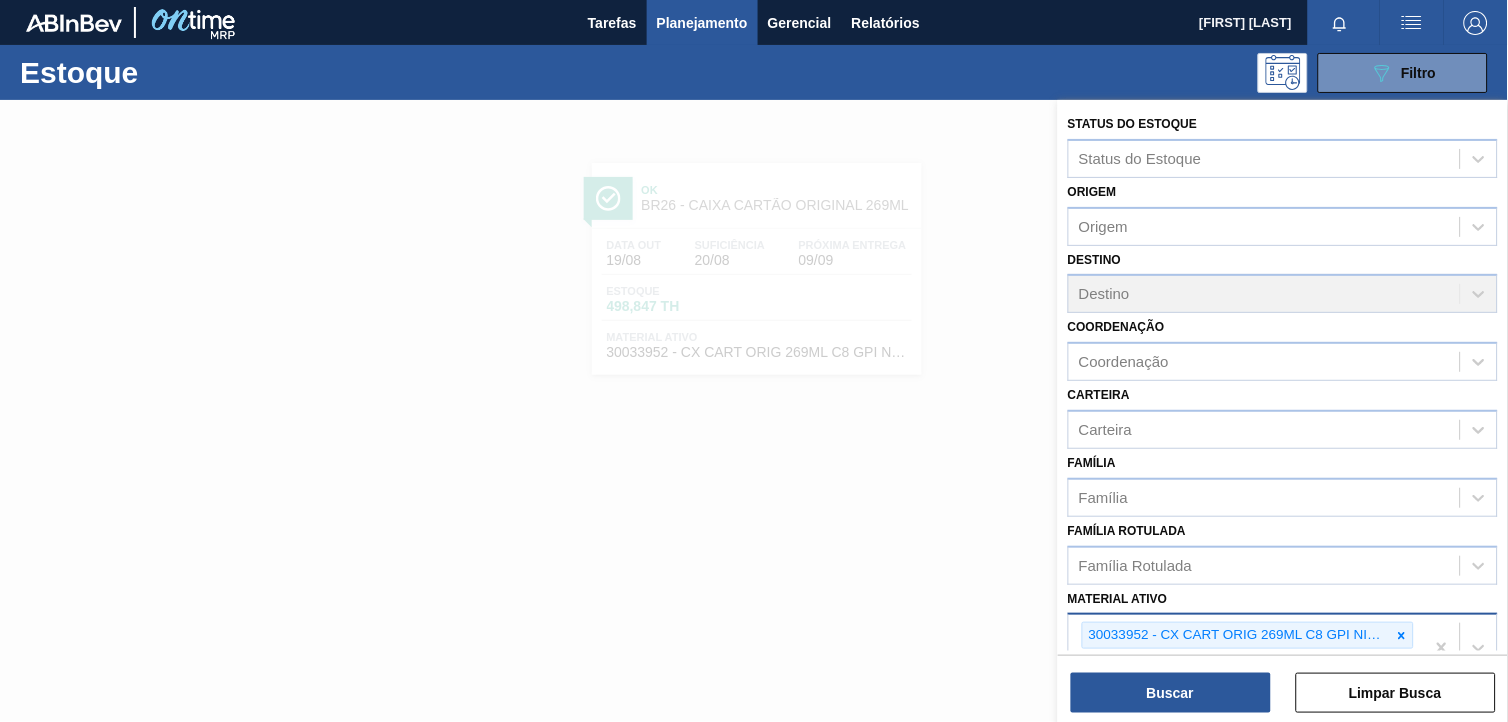 scroll, scrollTop: 255, scrollLeft: 0, axis: vertical 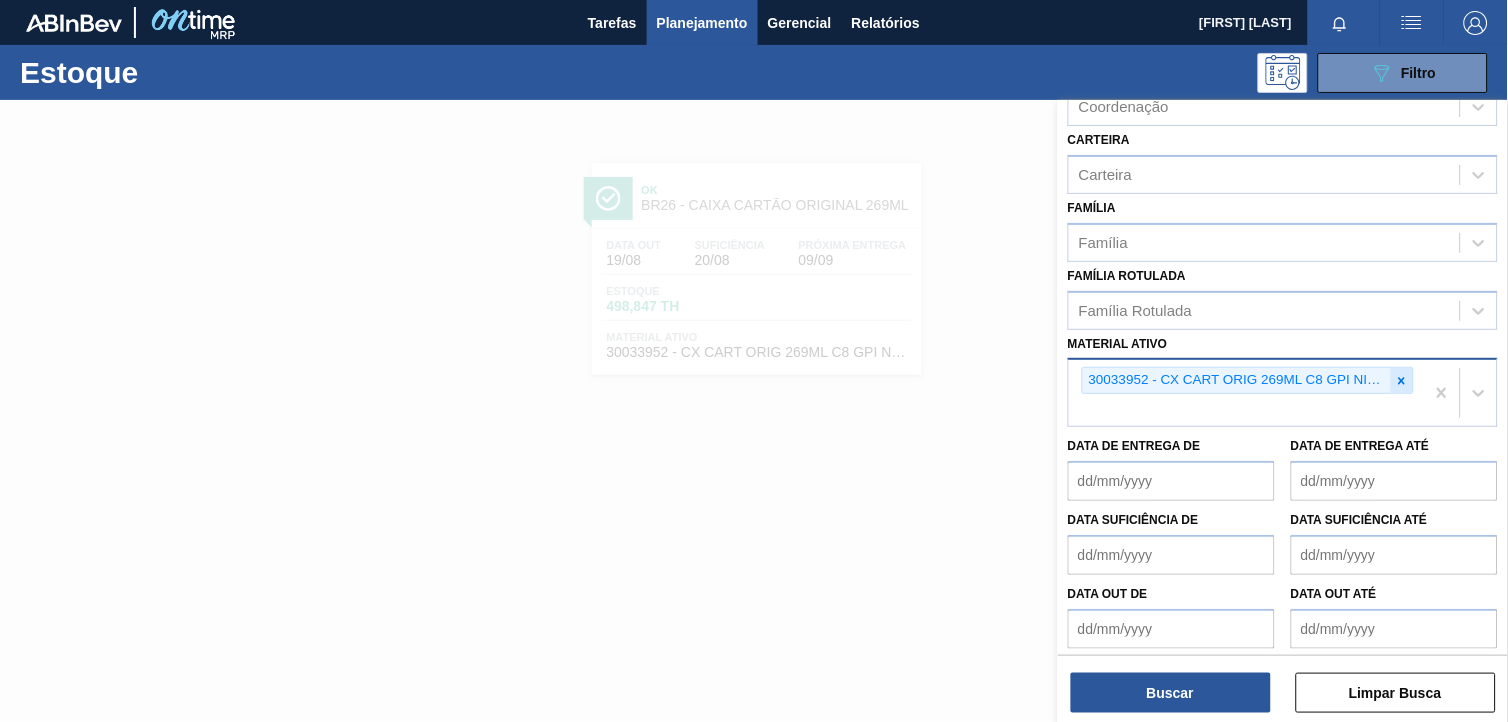 click 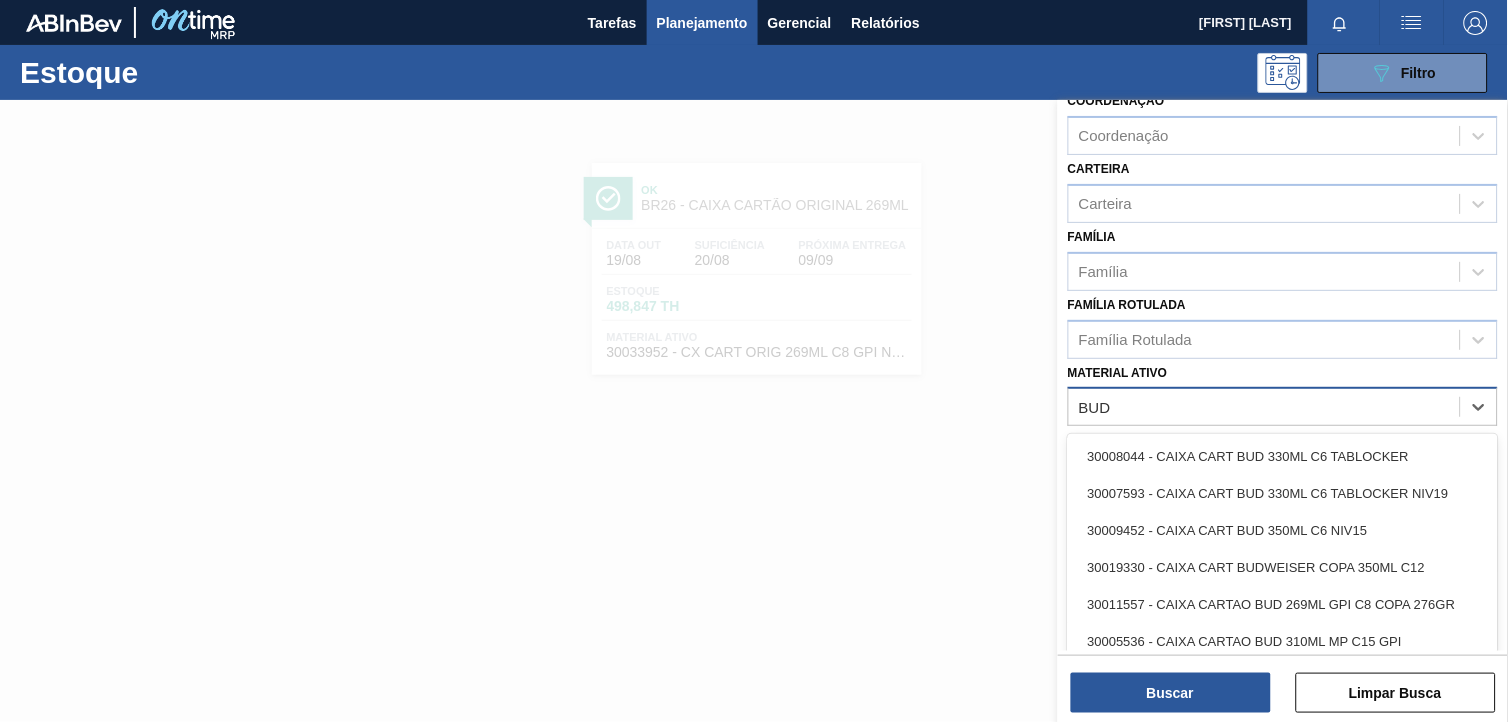 scroll, scrollTop: 255, scrollLeft: 0, axis: vertical 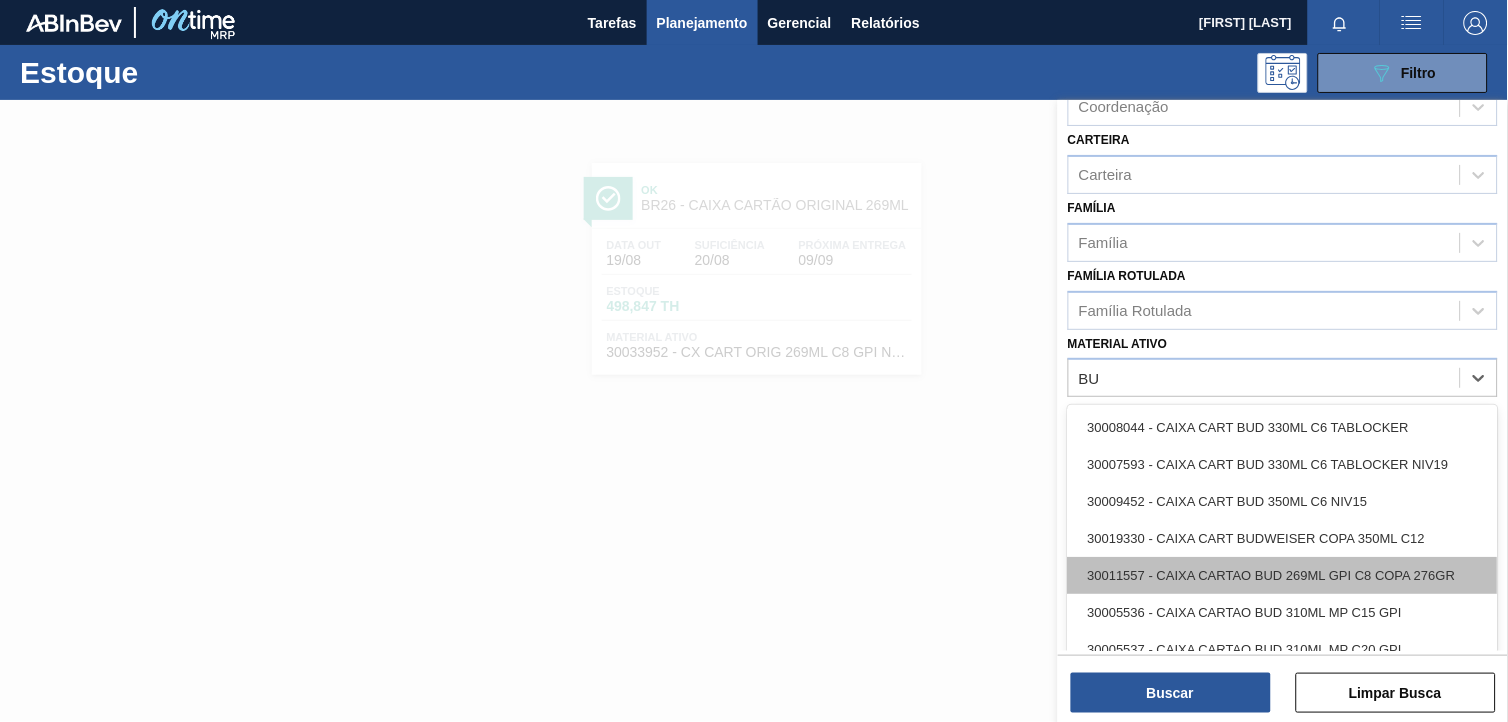 type on "B" 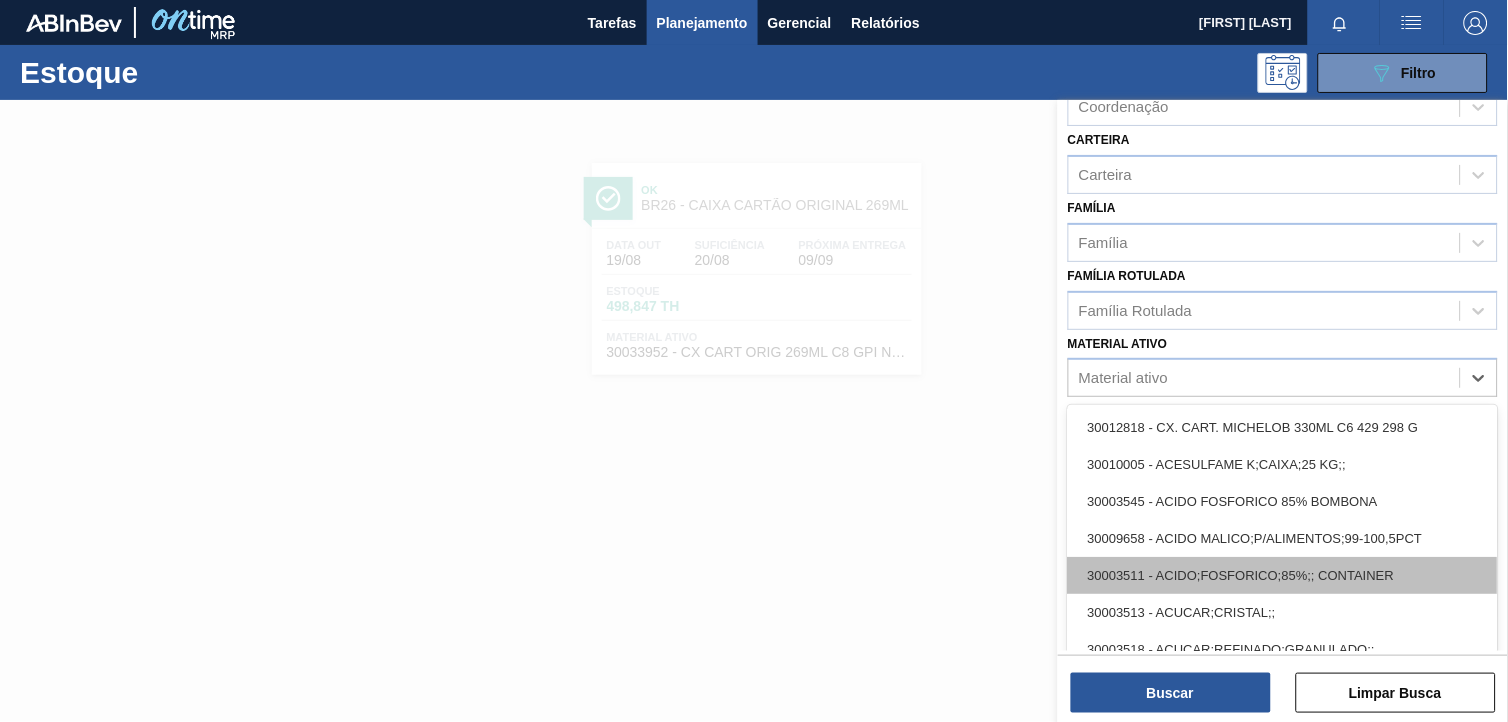 type on "7" 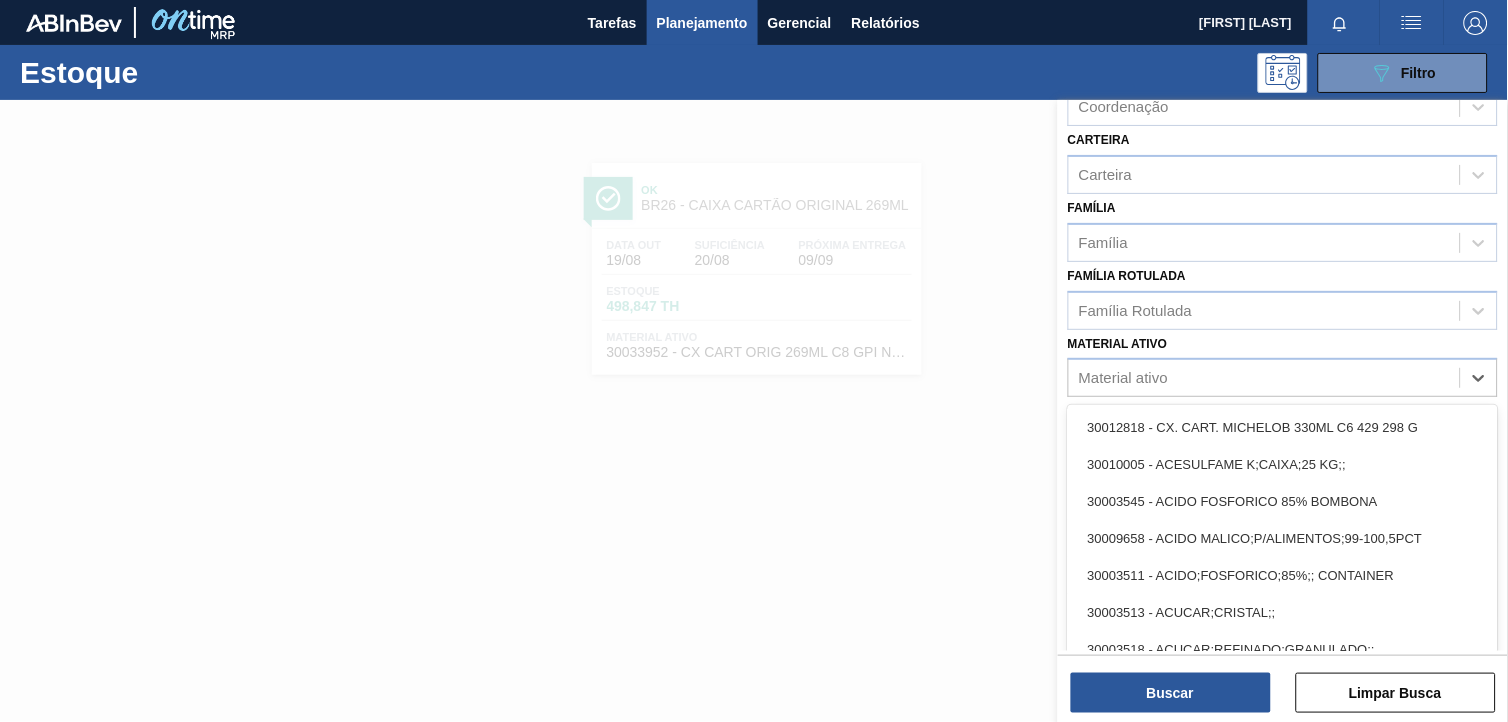 scroll, scrollTop: 226, scrollLeft: 0, axis: vertical 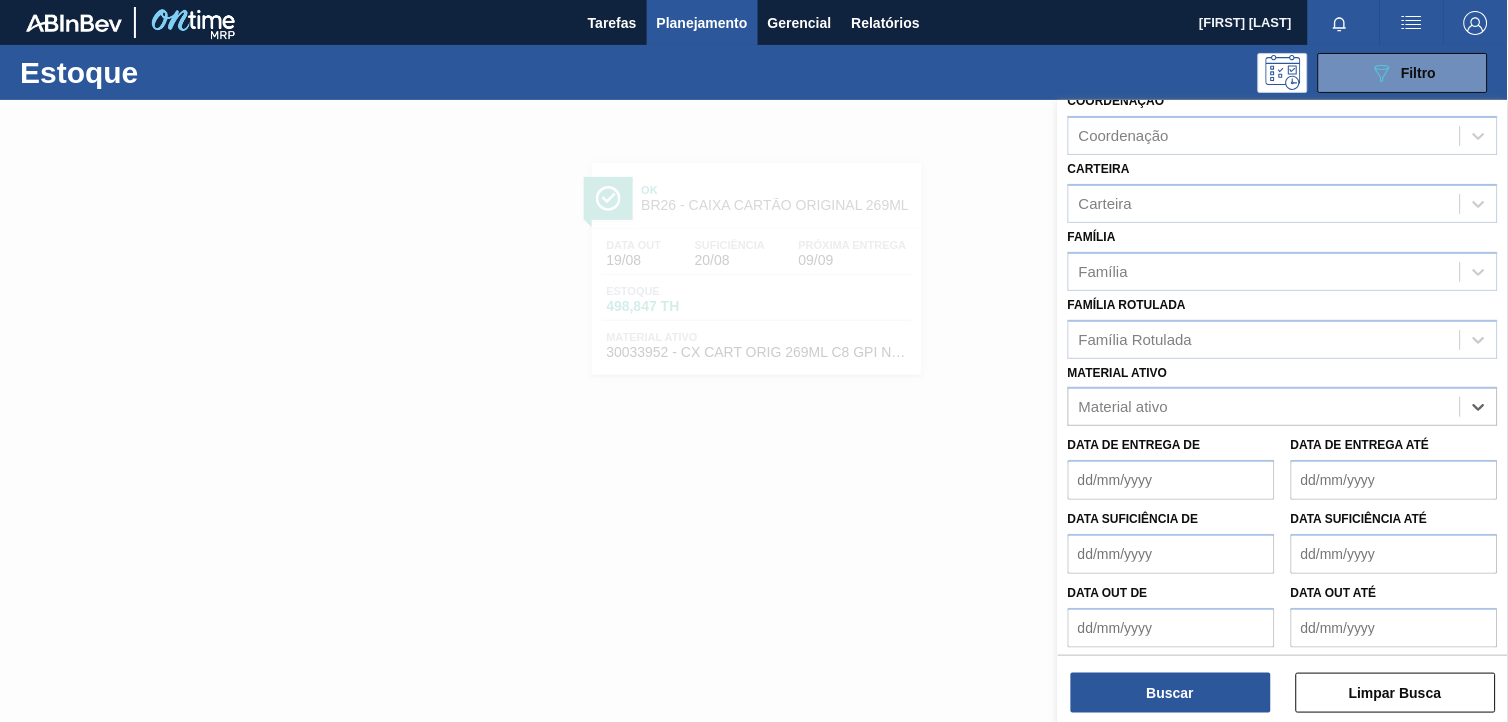 paste on "30008247" 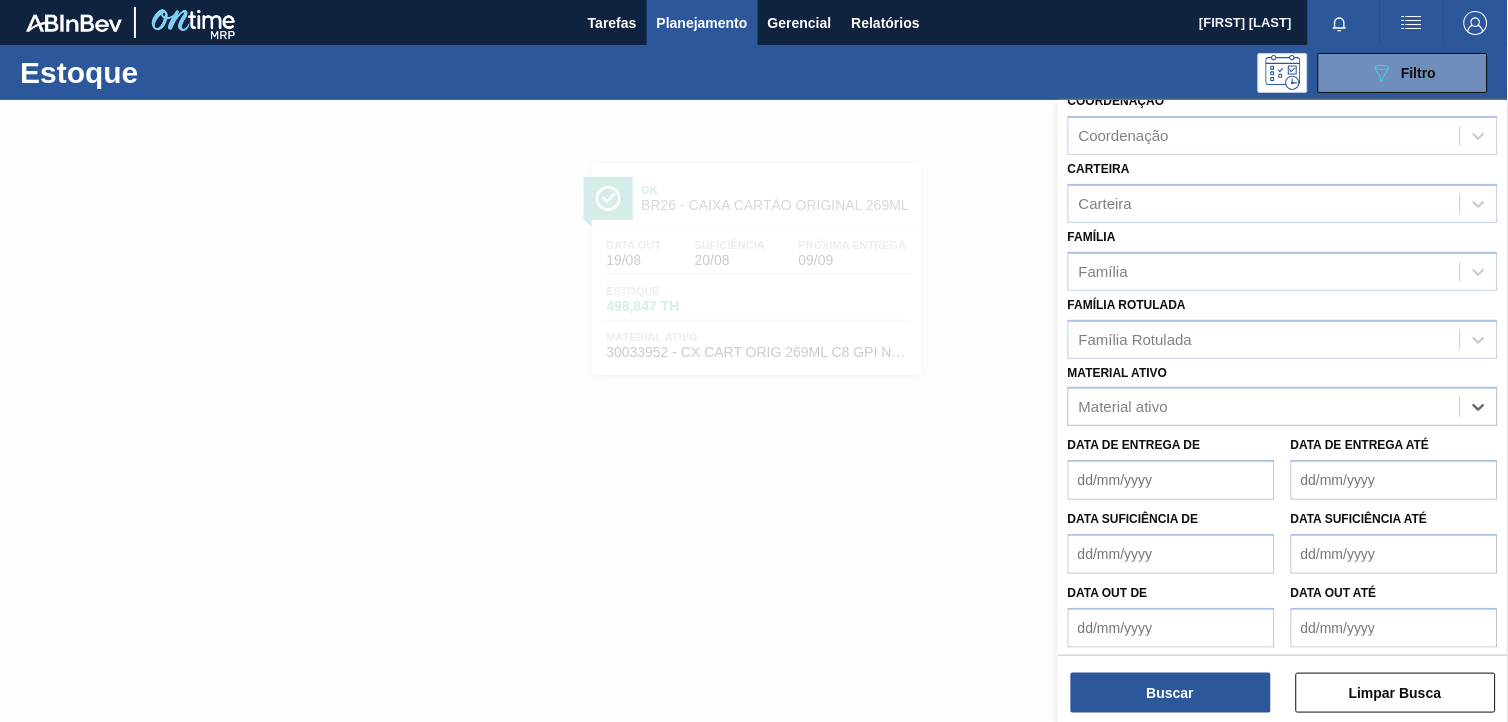 type on "30008247" 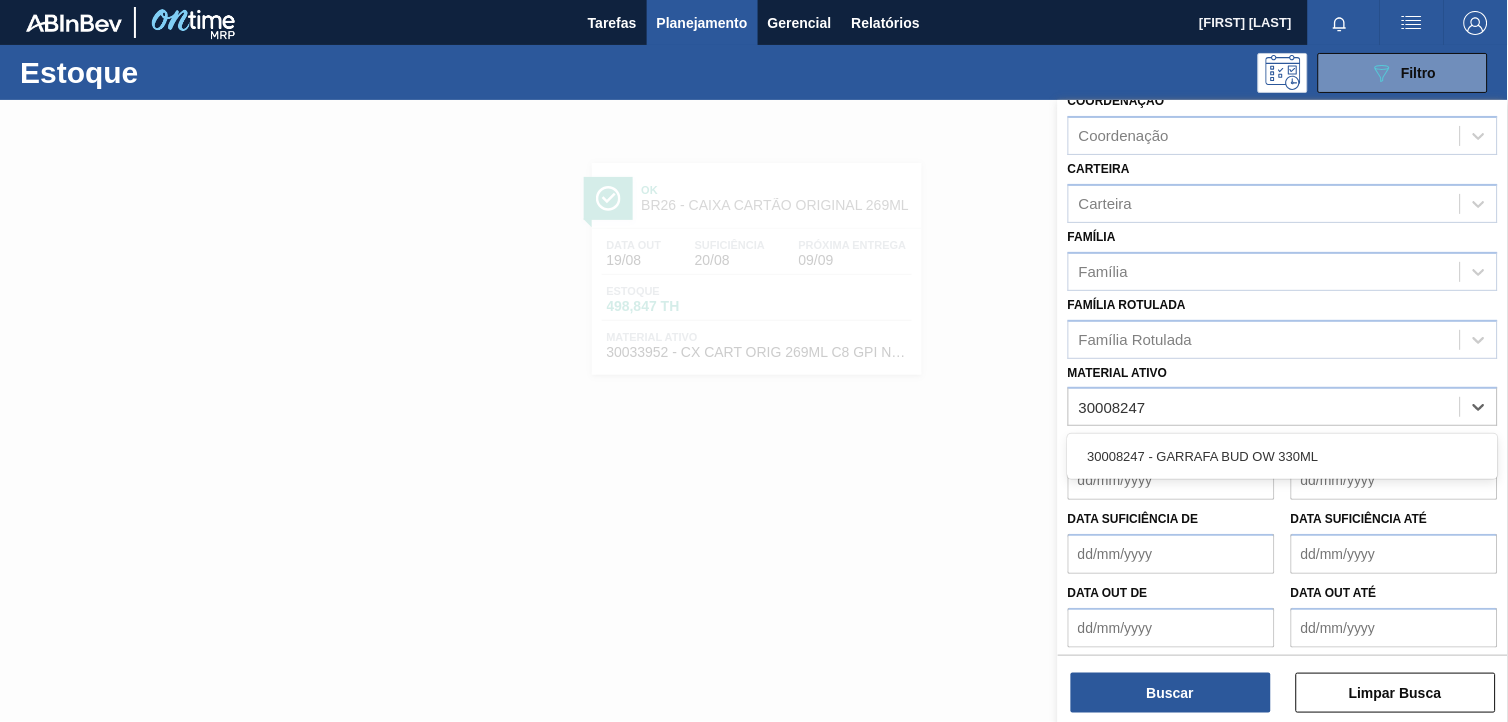 type 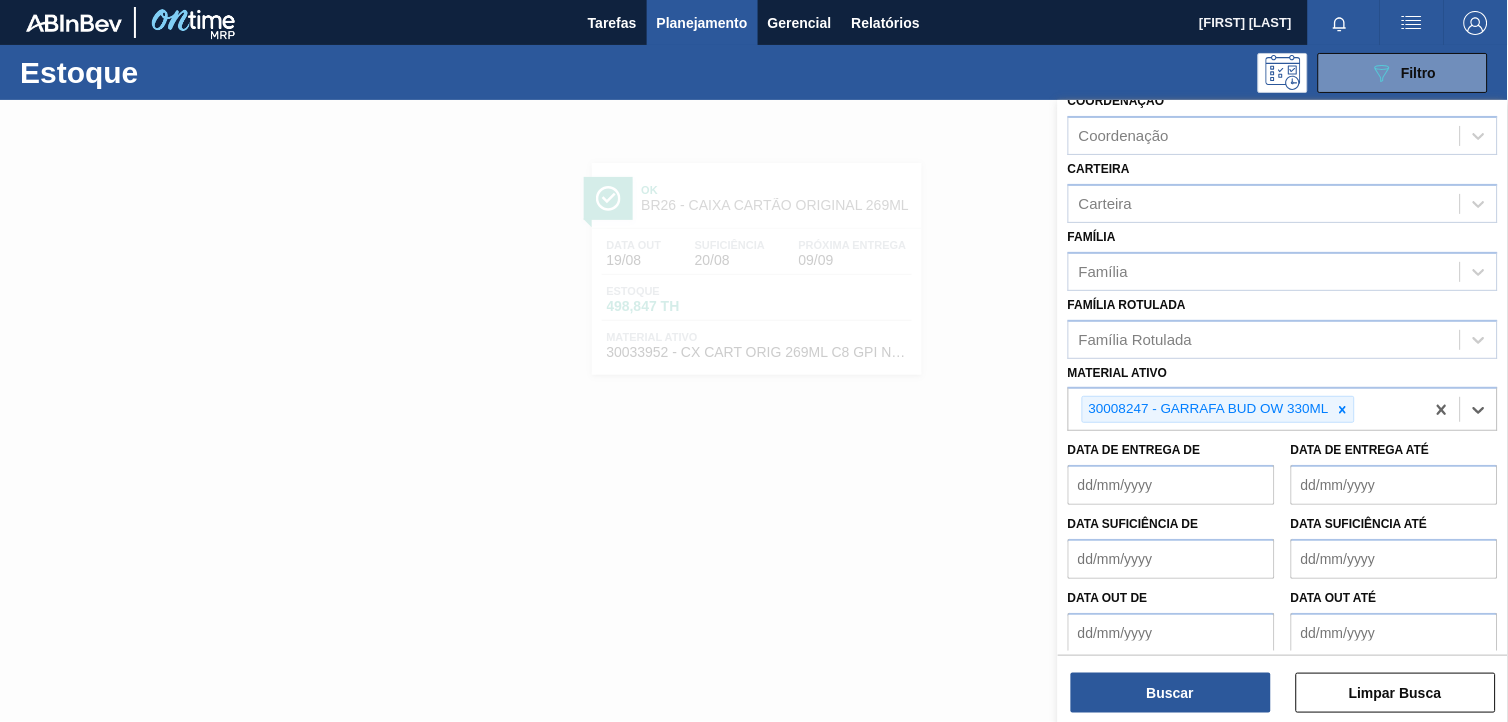 scroll, scrollTop: 231, scrollLeft: 0, axis: vertical 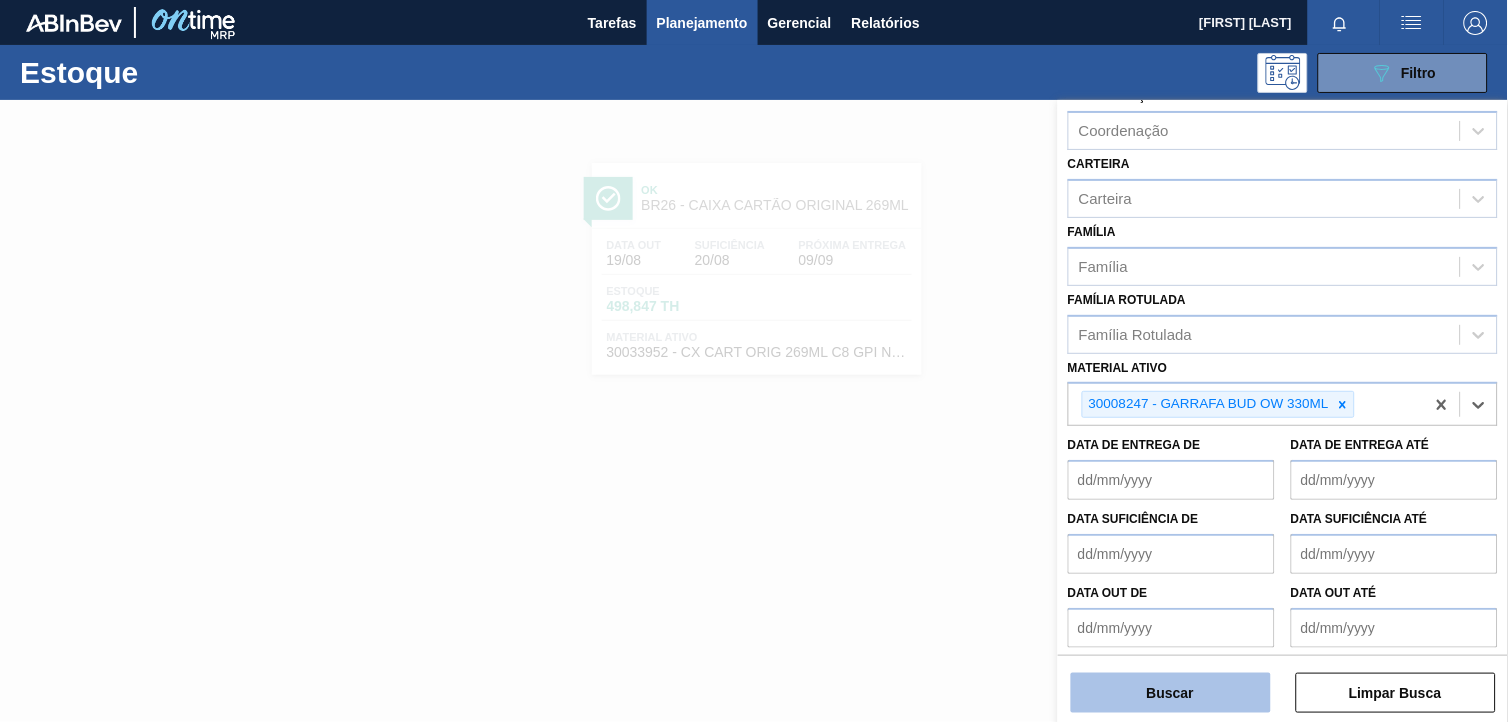 click on "Buscar" at bounding box center (1171, 693) 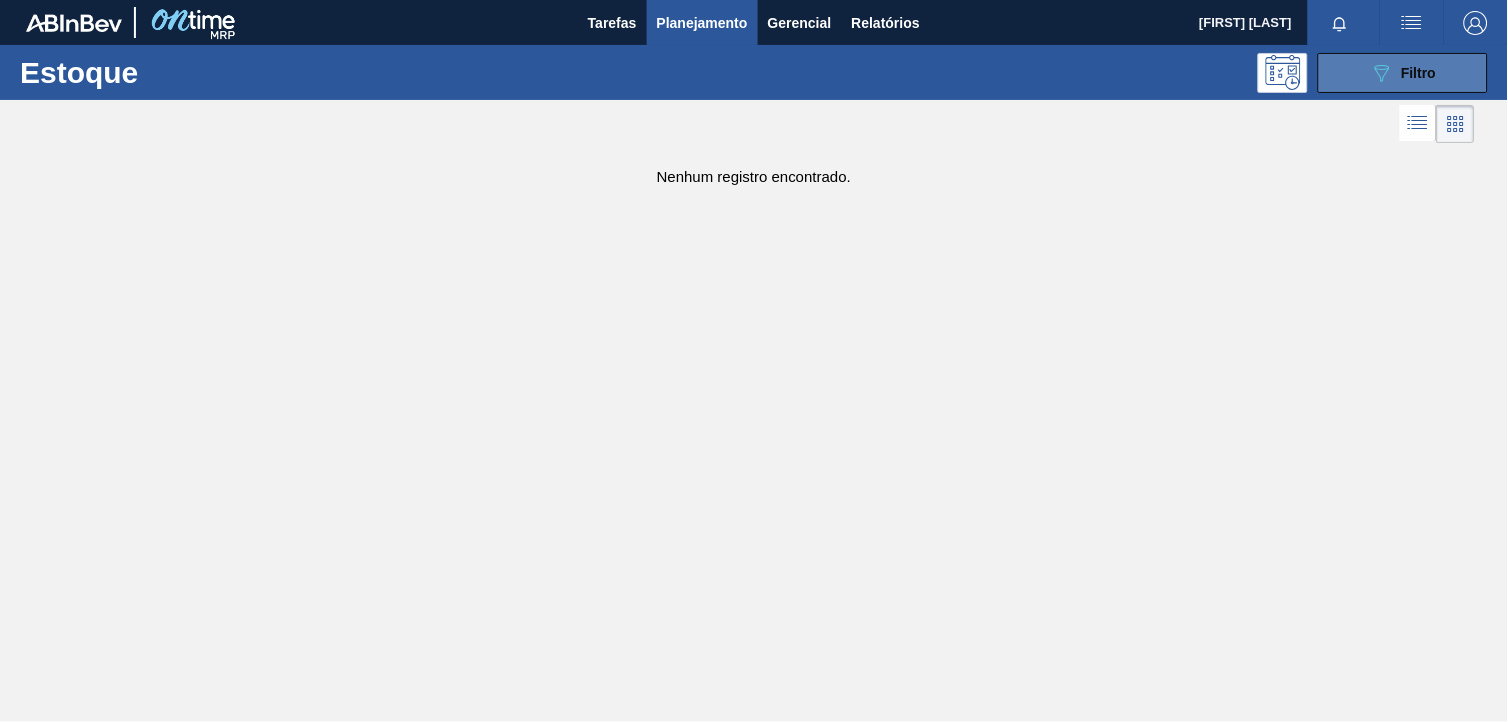 click on "089F7B8B-B2A5-4AFE-B5C0-19BA573D28AC Filtro" at bounding box center (1403, 73) 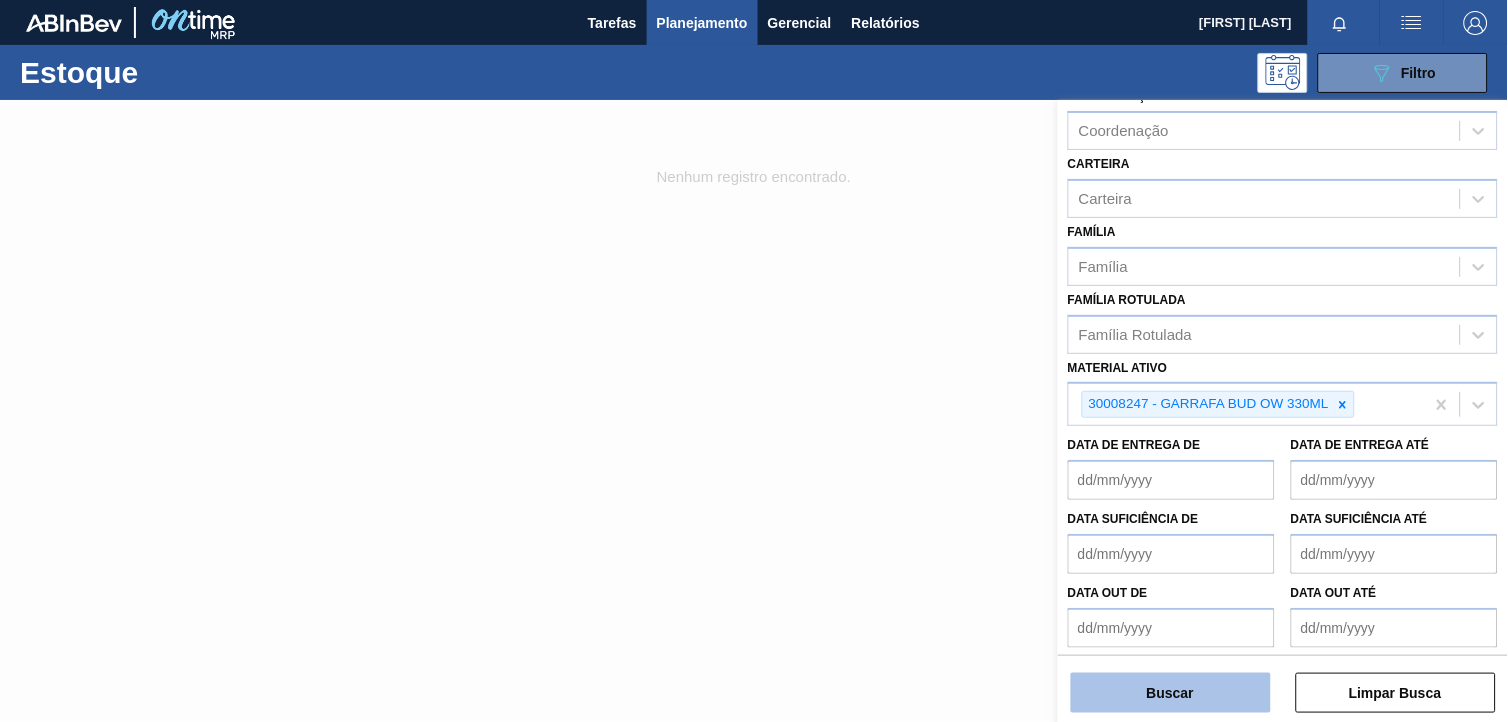 click on "Buscar" at bounding box center [1171, 693] 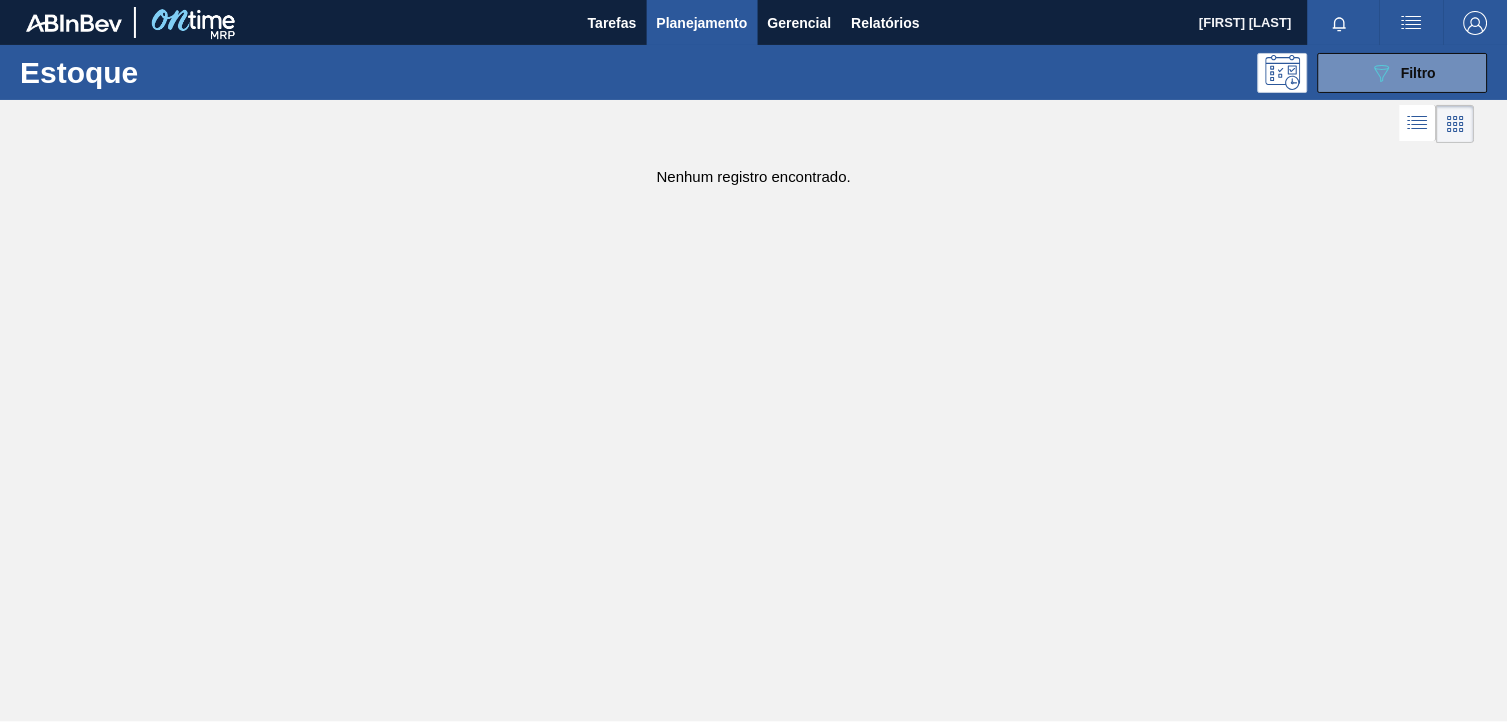 click on "Estoque 089F7B8B-B2A5-4AFE-B5C0-19BA573D28AC Filtro" at bounding box center (754, 72) 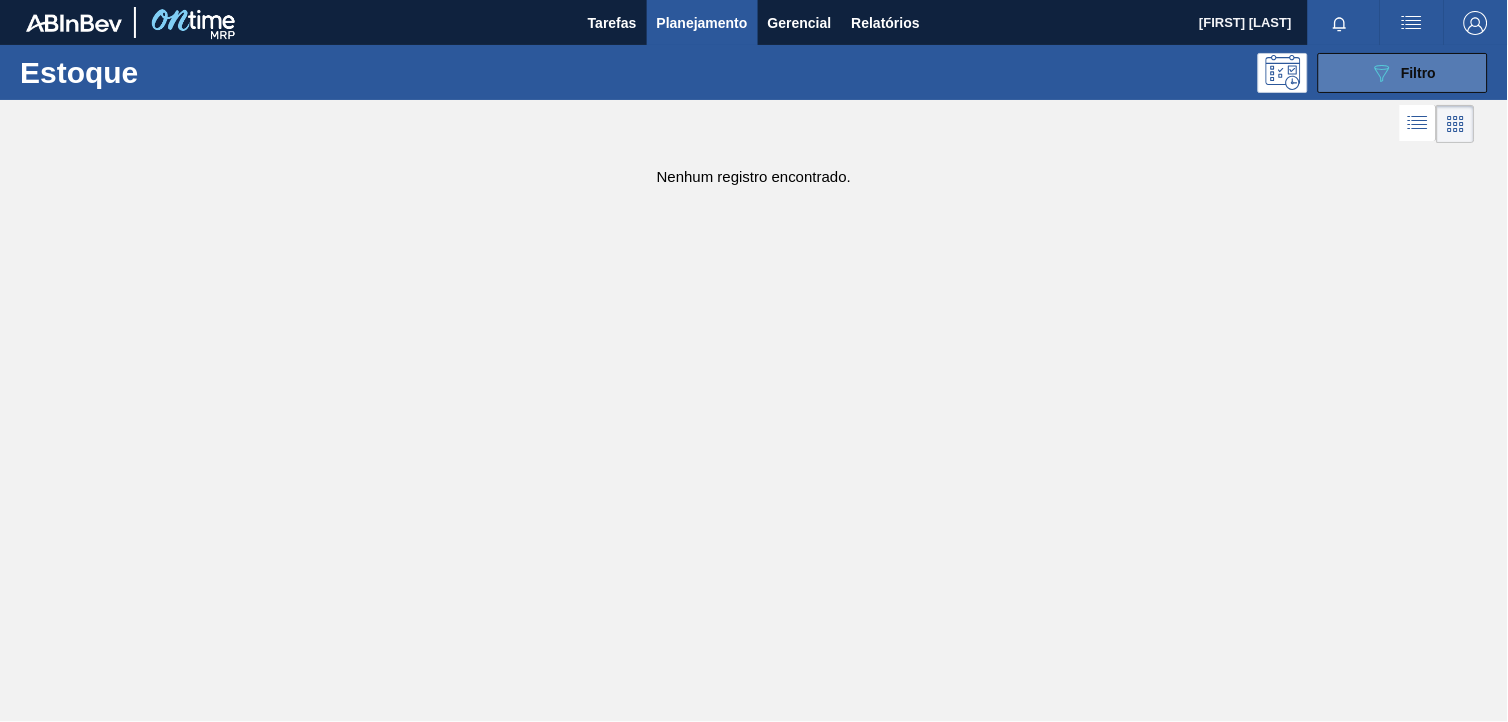 click on "089F7B8B-B2A5-4AFE-B5C0-19BA573D28AC" 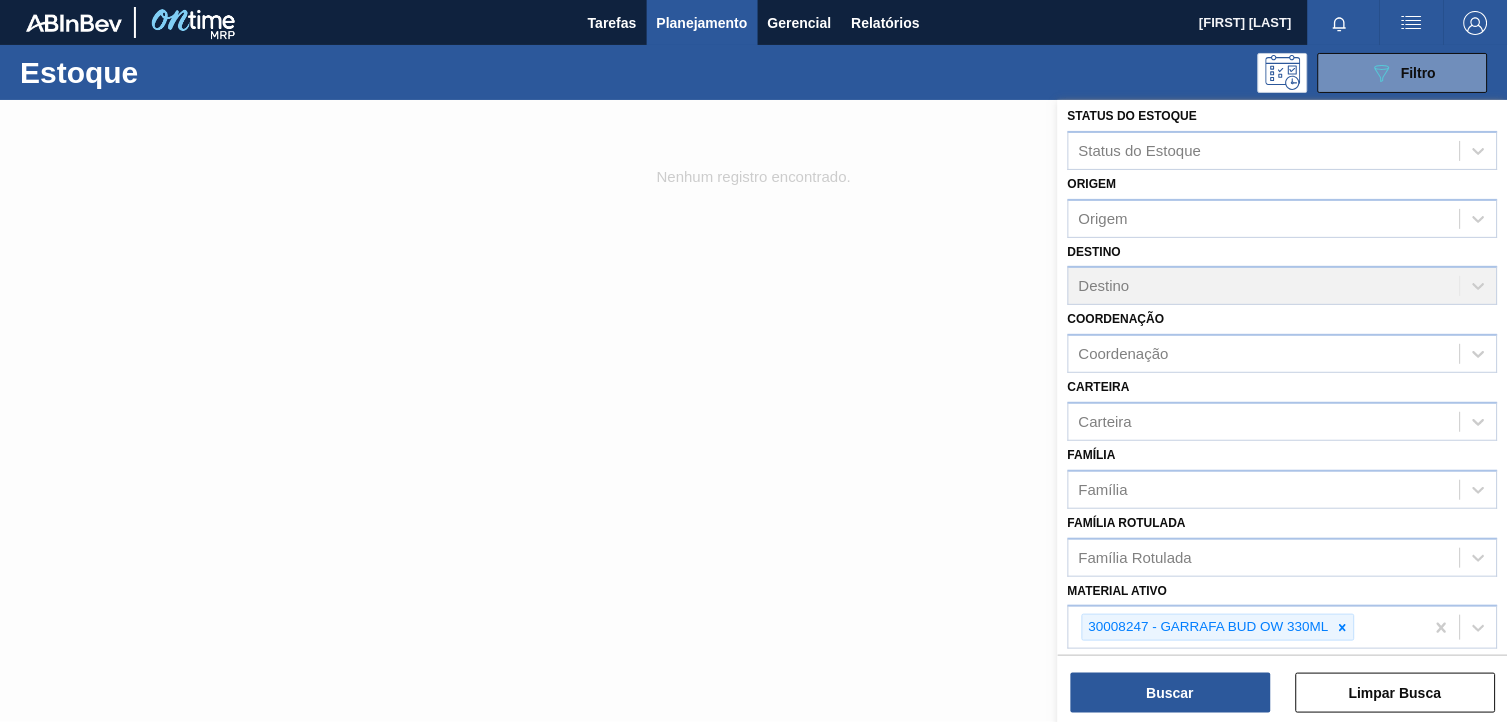 scroll, scrollTop: 231, scrollLeft: 0, axis: vertical 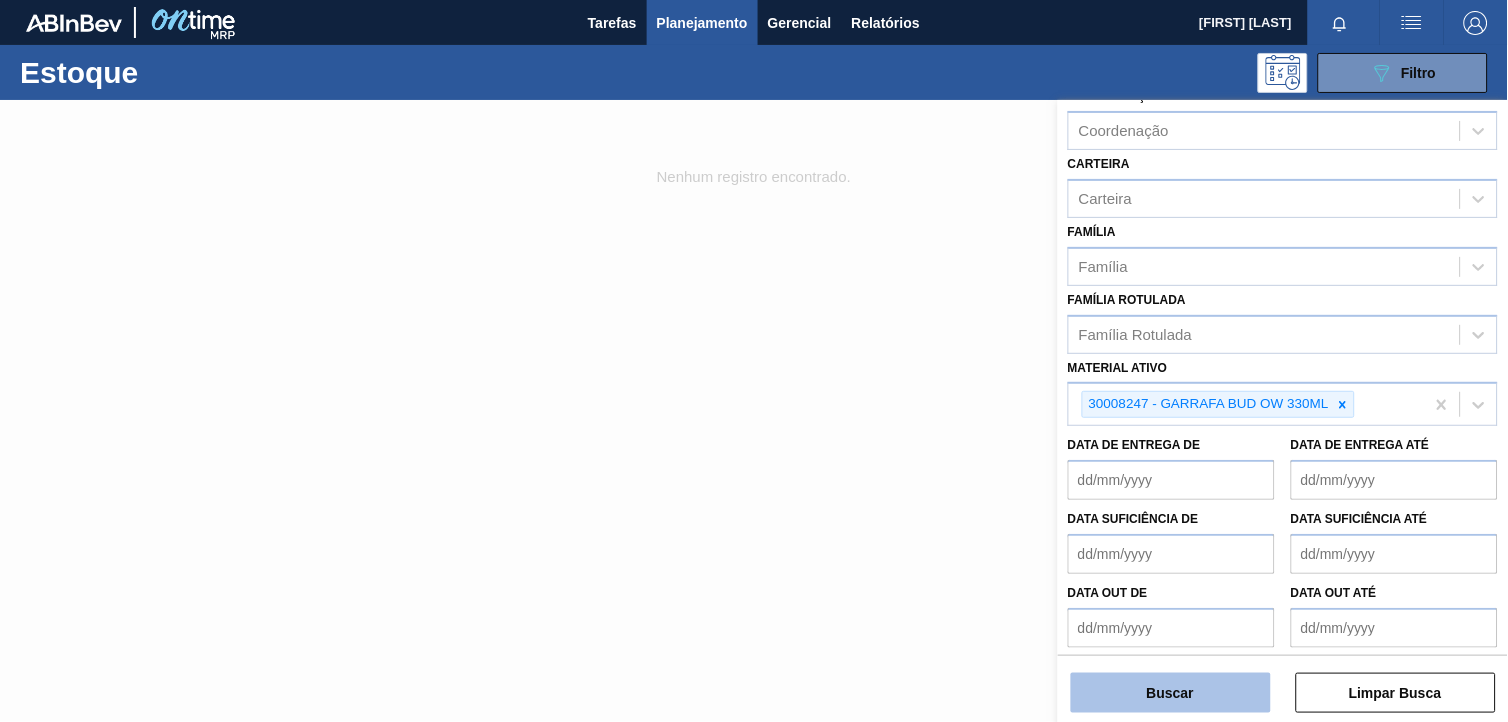 click on "Buscar" at bounding box center [1171, 693] 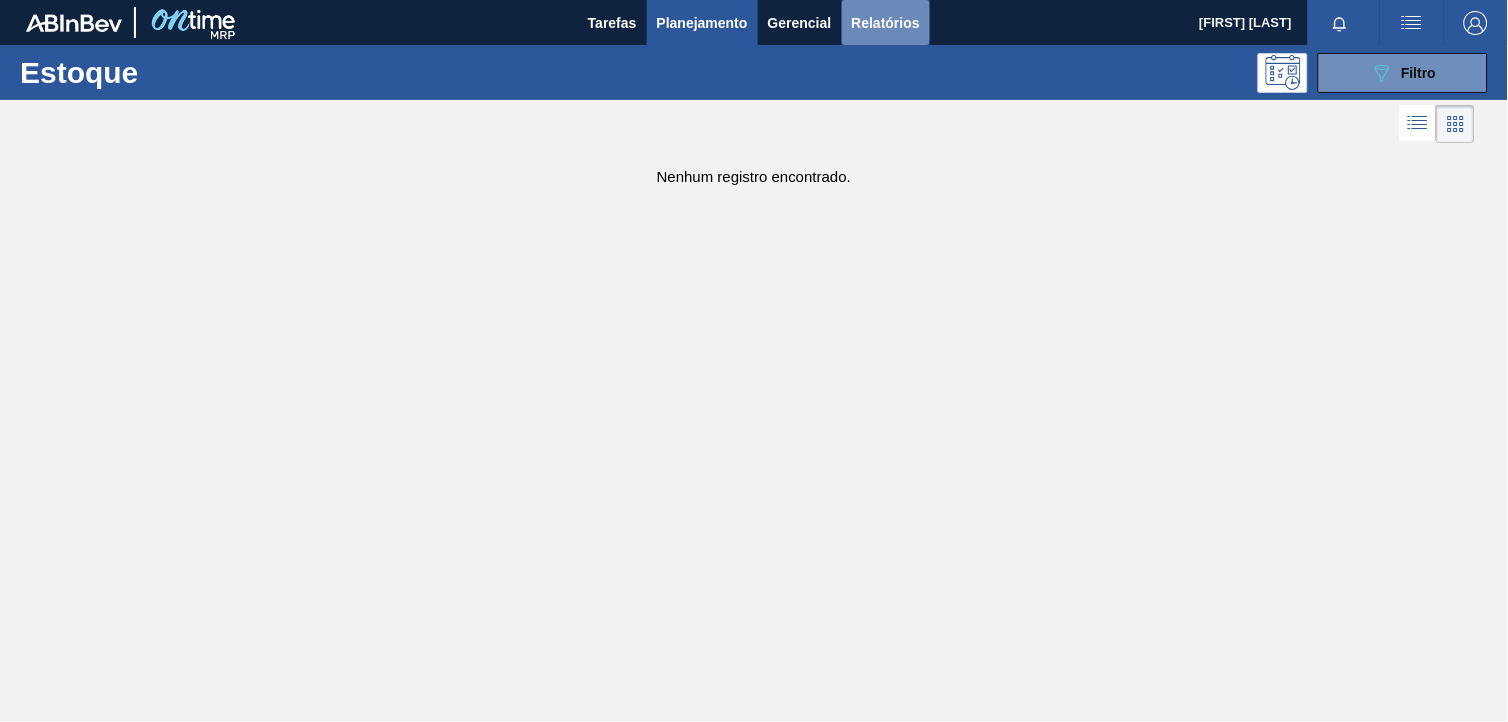 click on "Relatórios" at bounding box center (886, 23) 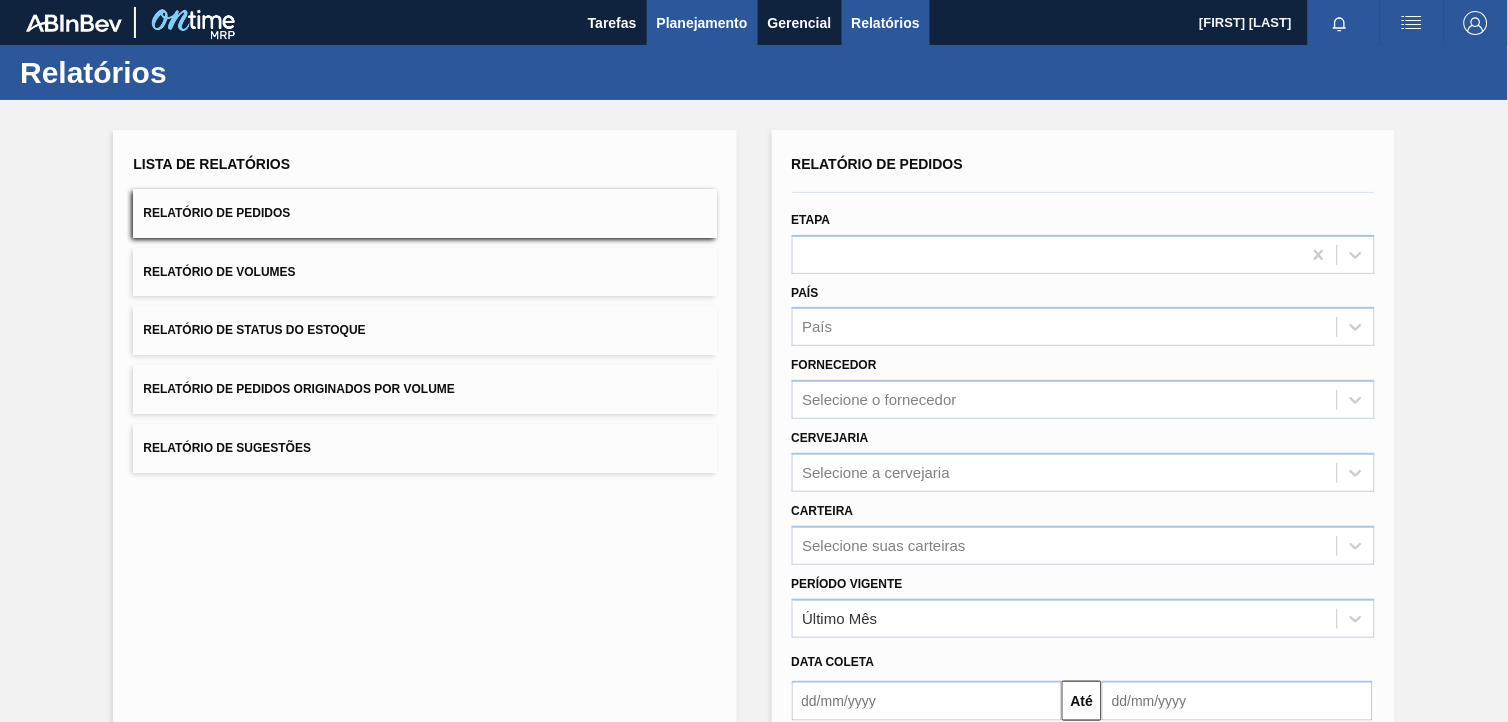 click on "Planejamento" at bounding box center (702, 23) 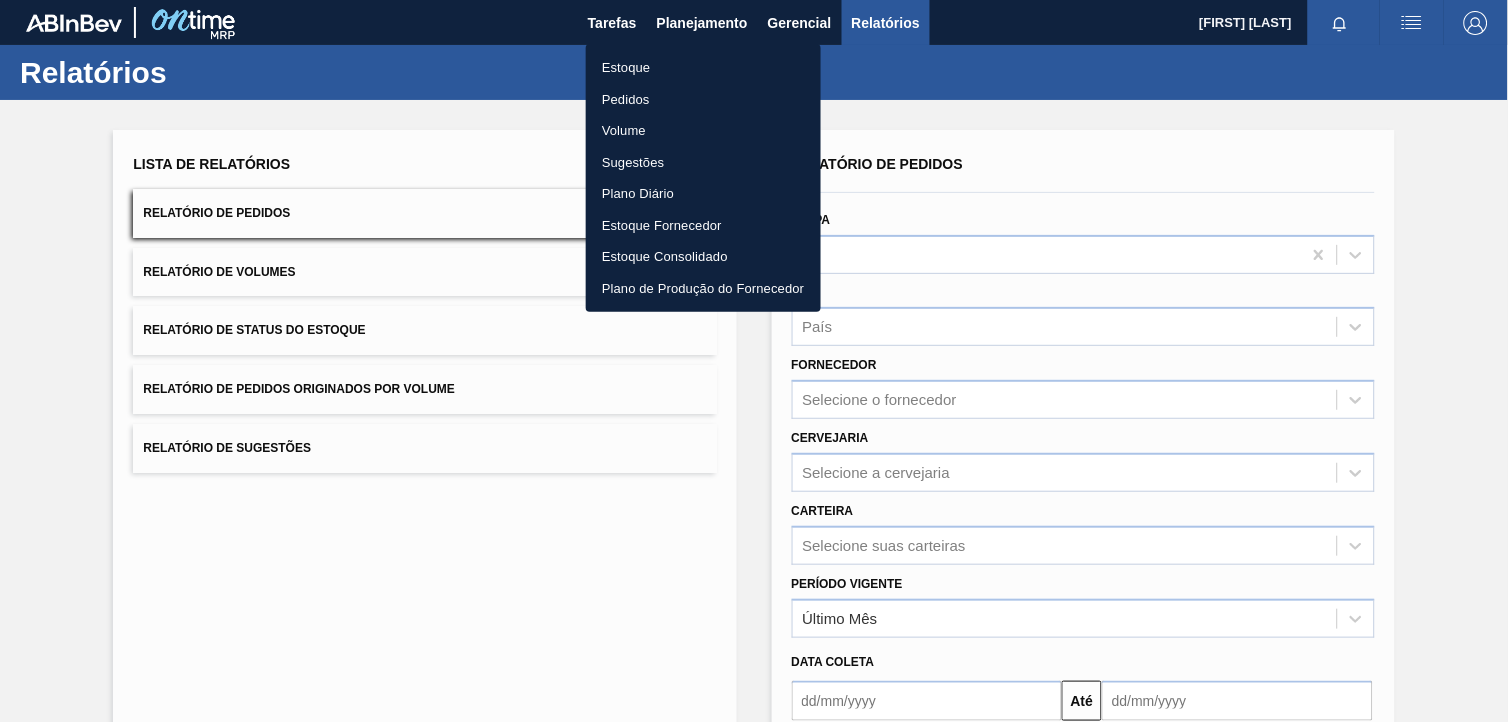 click on "Estoque" at bounding box center (703, 68) 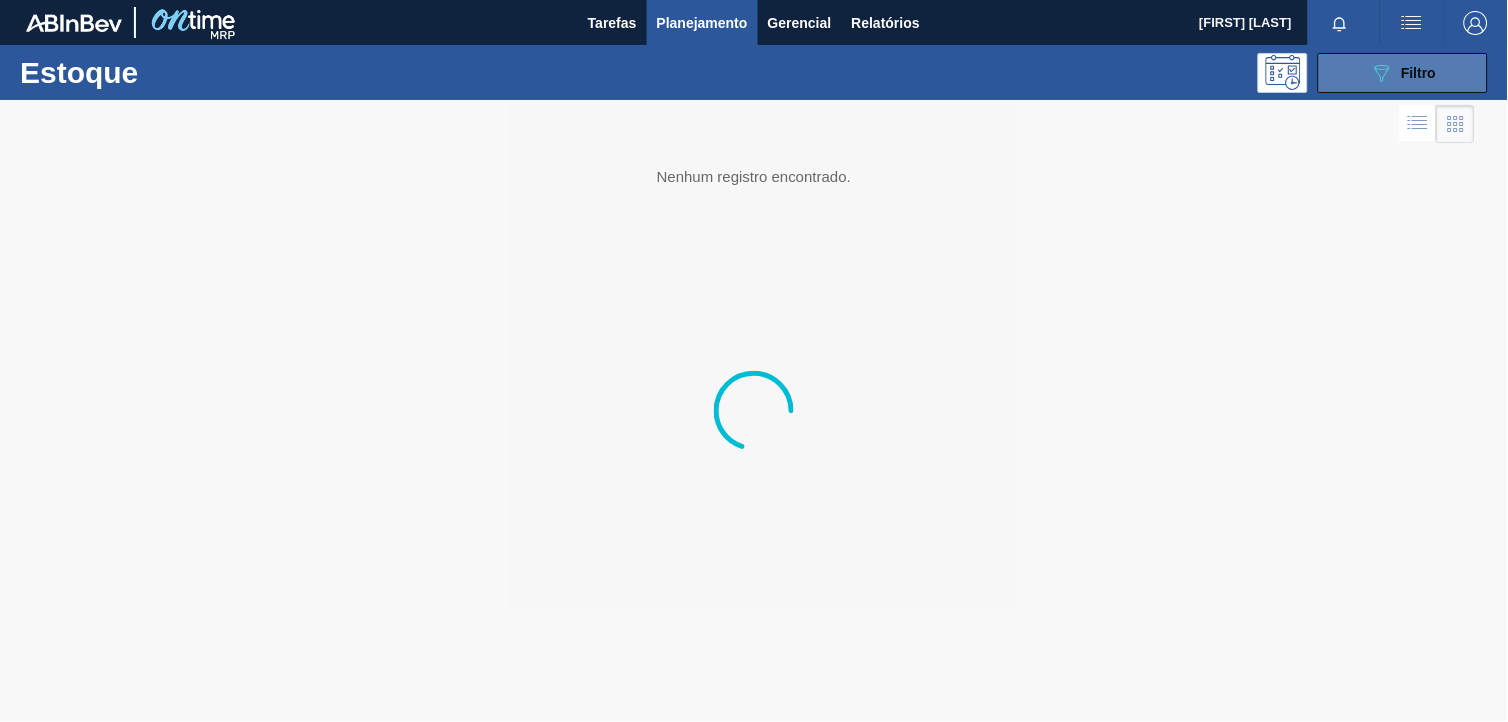 click on "089F7B8B-B2A5-4AFE-B5C0-19BA573D28AC Filtro" at bounding box center (1403, 73) 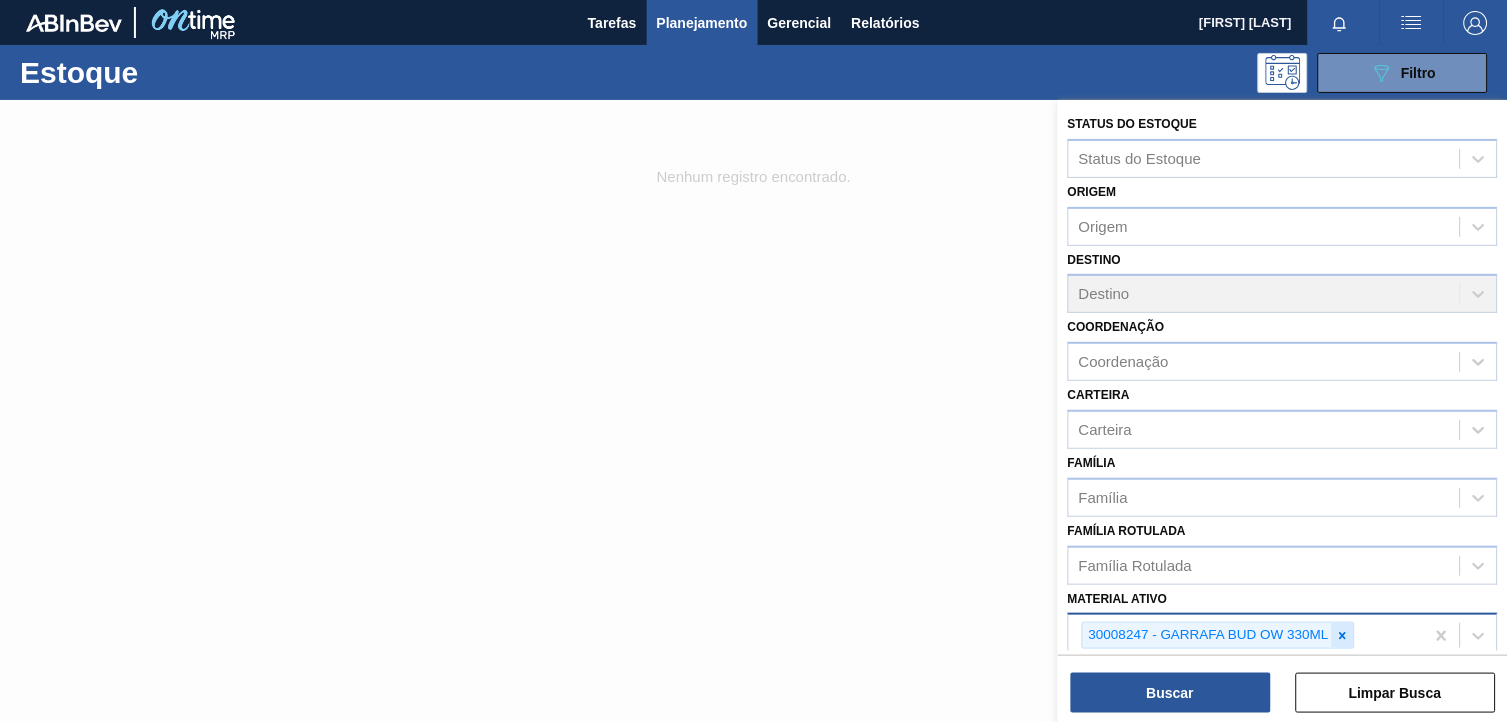 click at bounding box center [1343, 635] 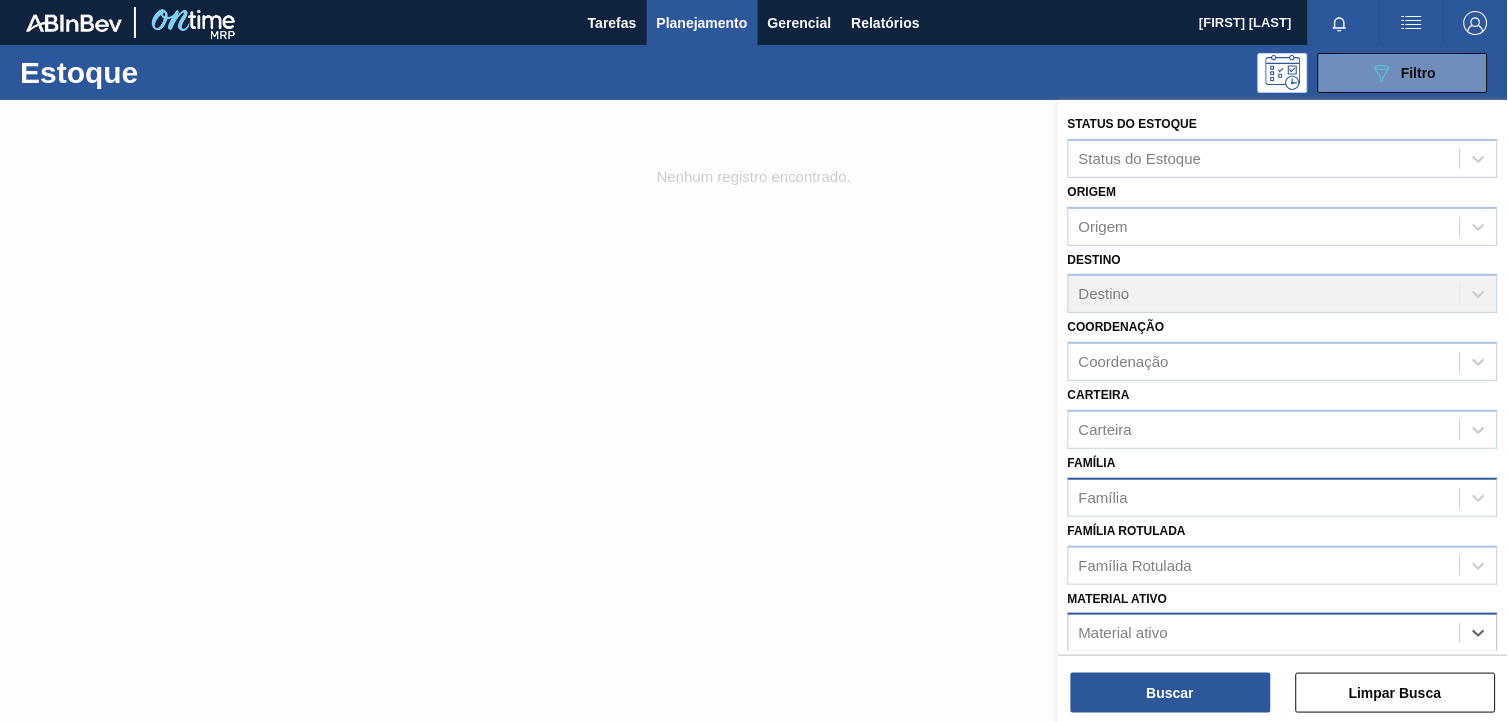paste on "30007403" 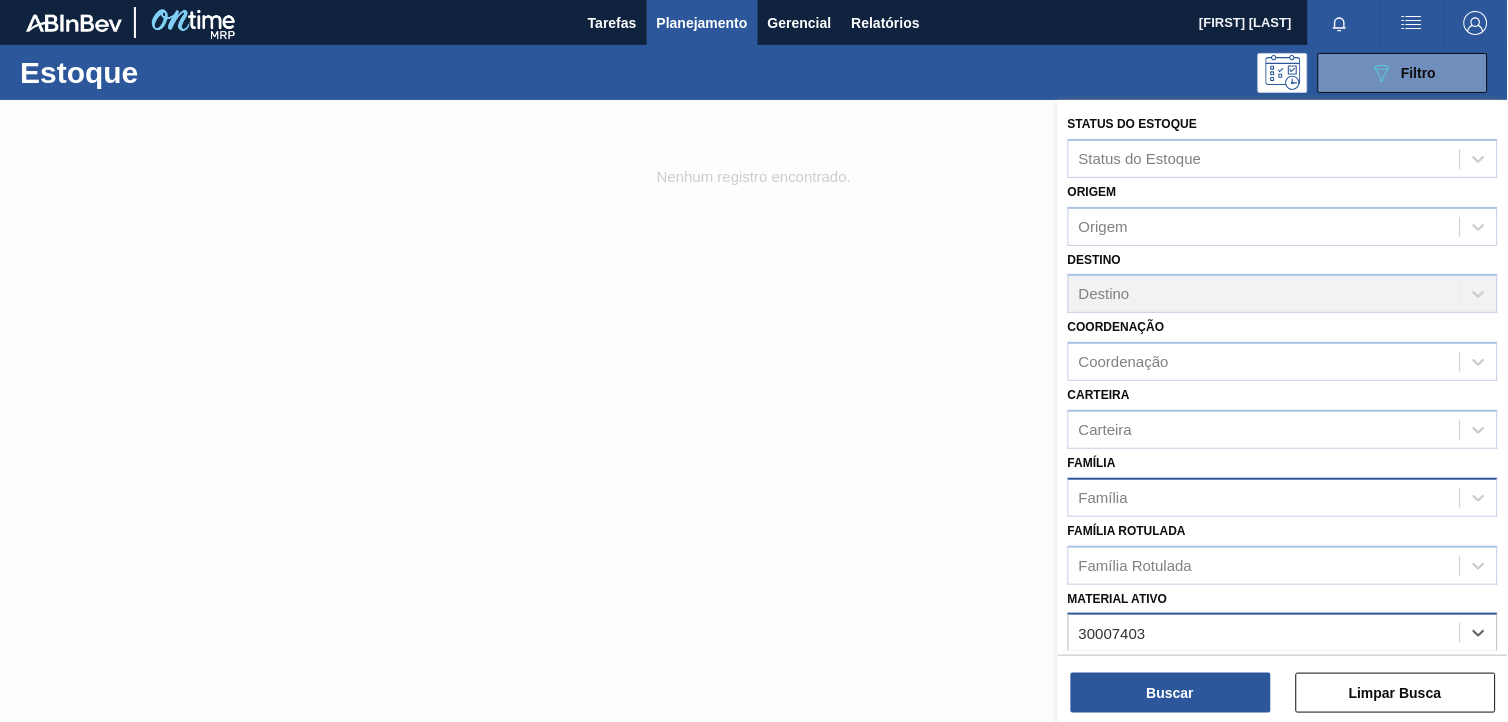 type 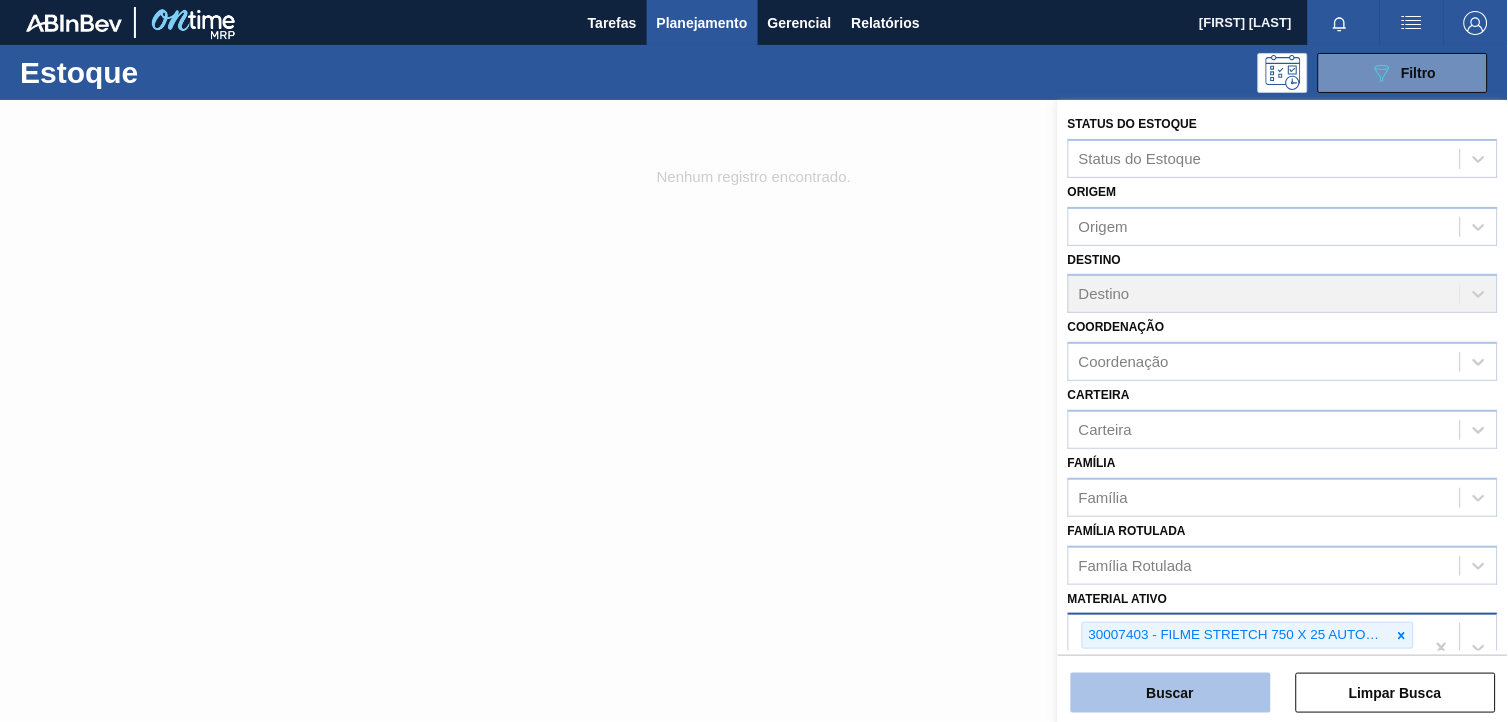 click on "Buscar" at bounding box center (1171, 693) 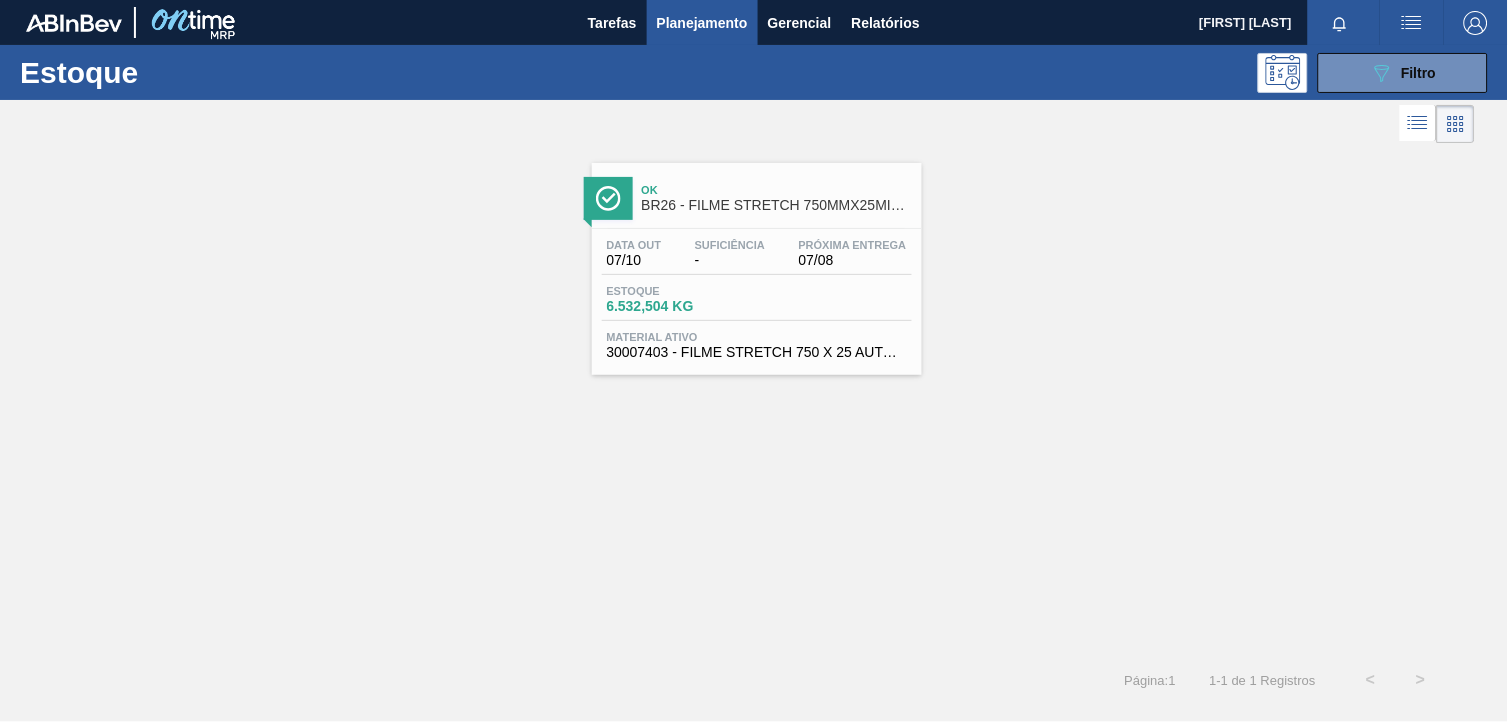 click on "Estoque 6.532,504 KG" at bounding box center [757, 303] 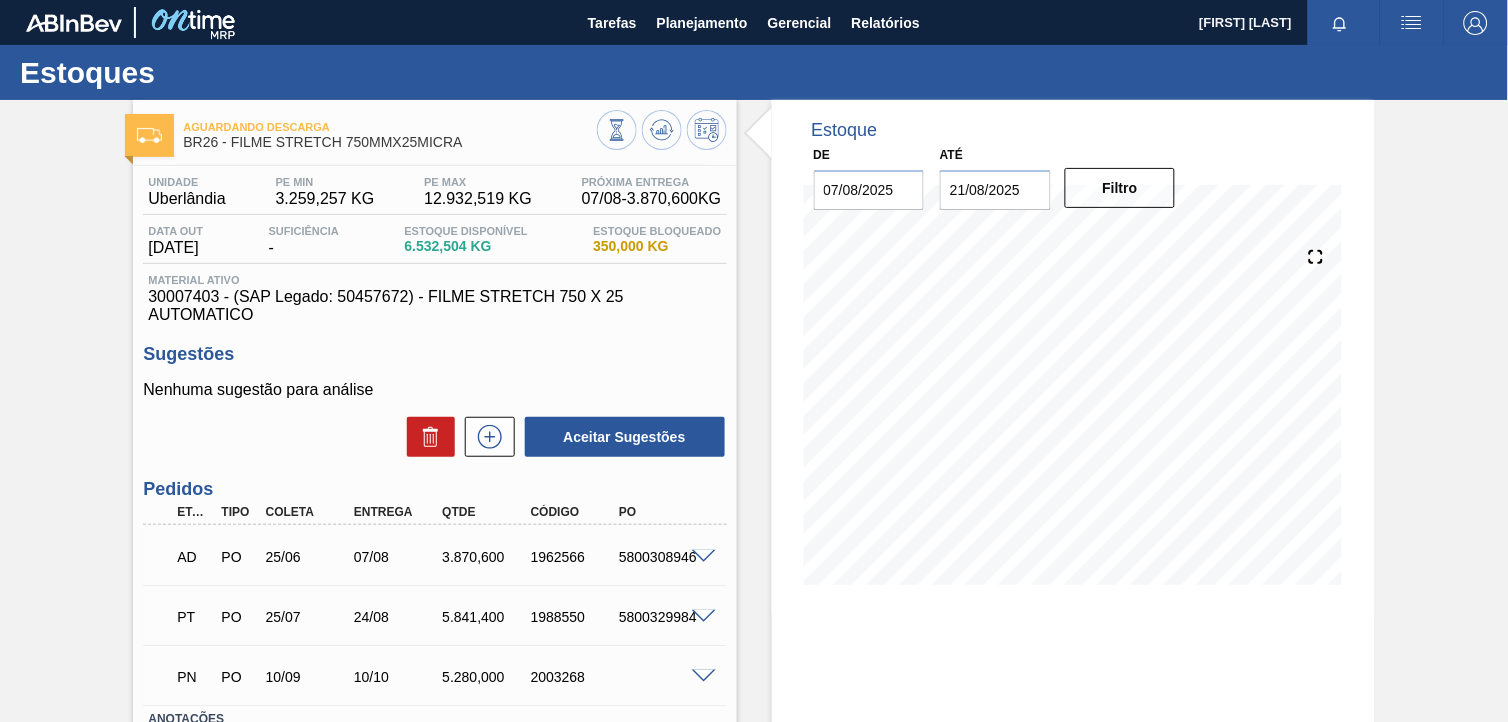 scroll, scrollTop: 145, scrollLeft: 0, axis: vertical 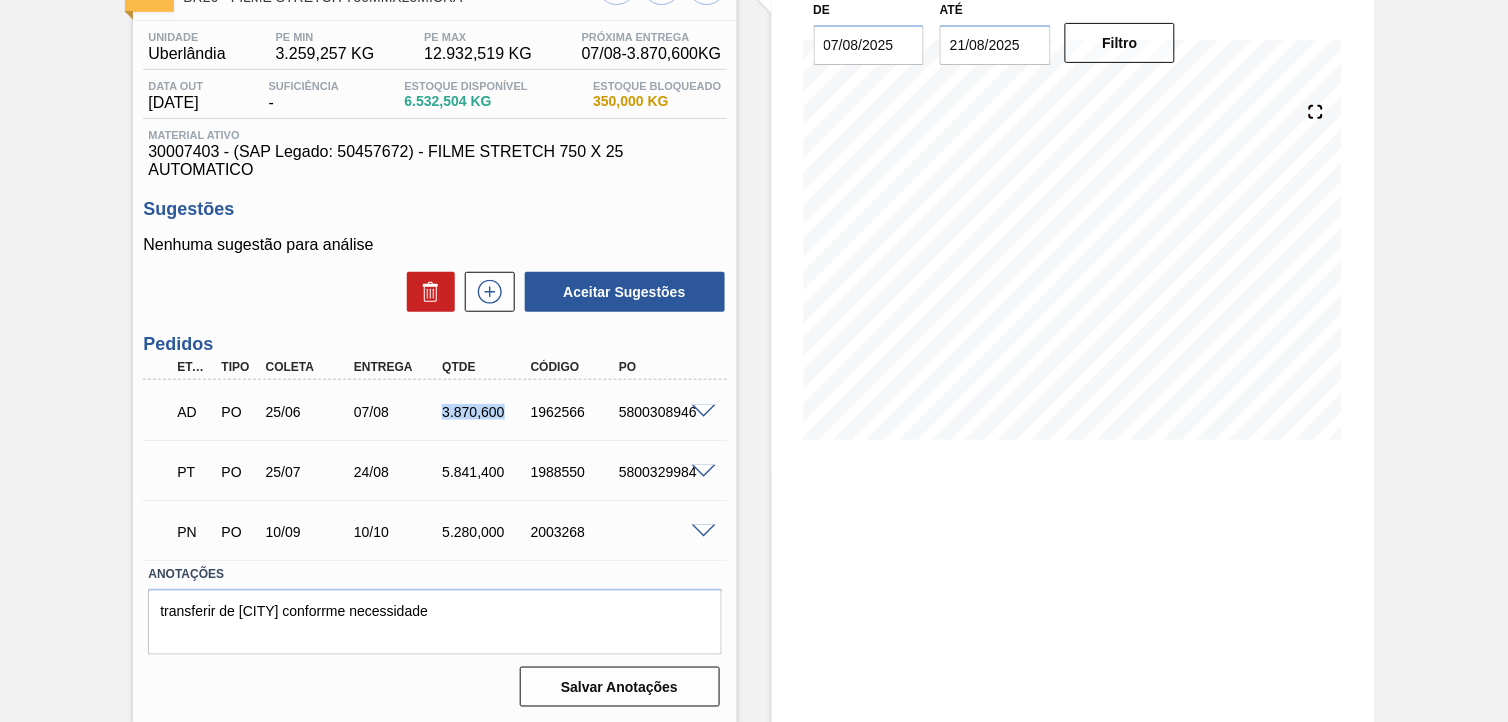 drag, startPoint x: 503, startPoint y: 406, endPoint x: 438, endPoint y: 412, distance: 65.27634 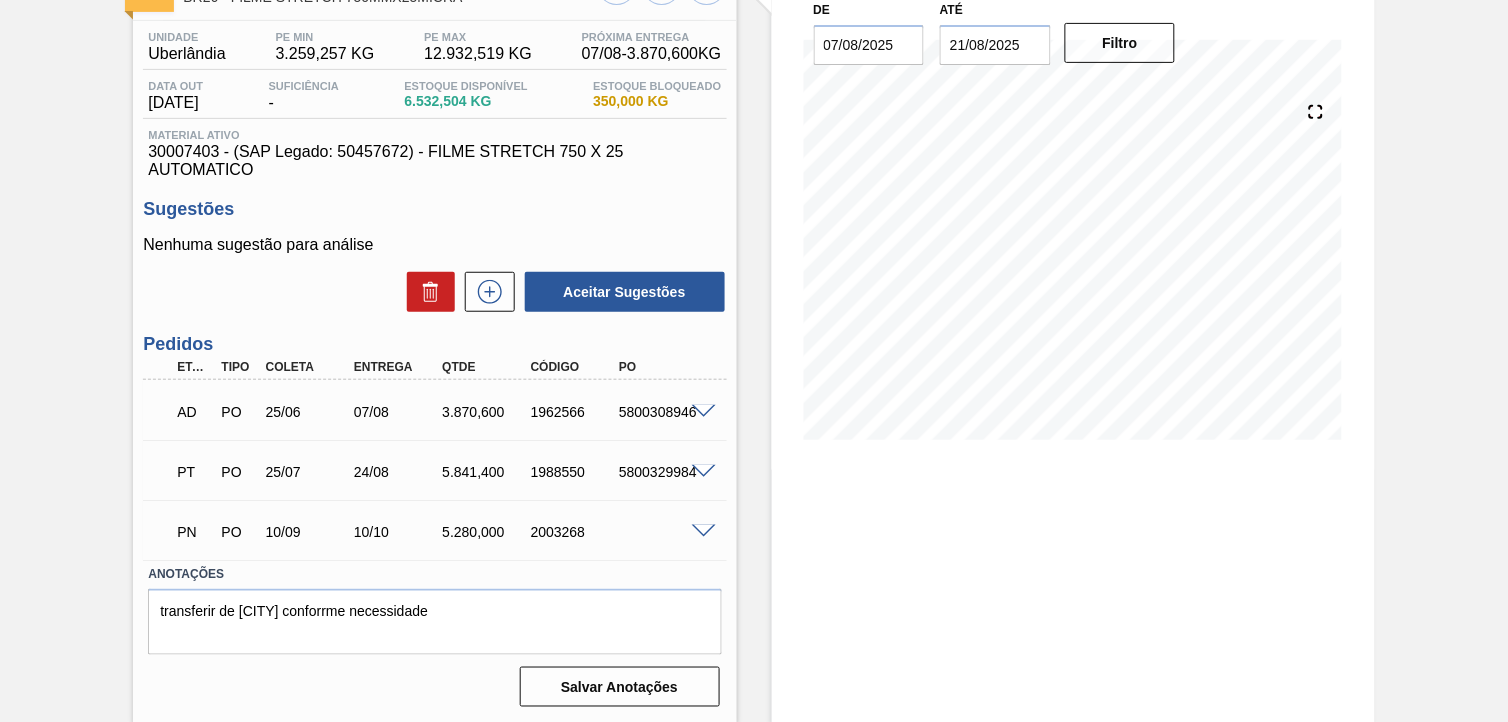 click at bounding box center (707, 410) 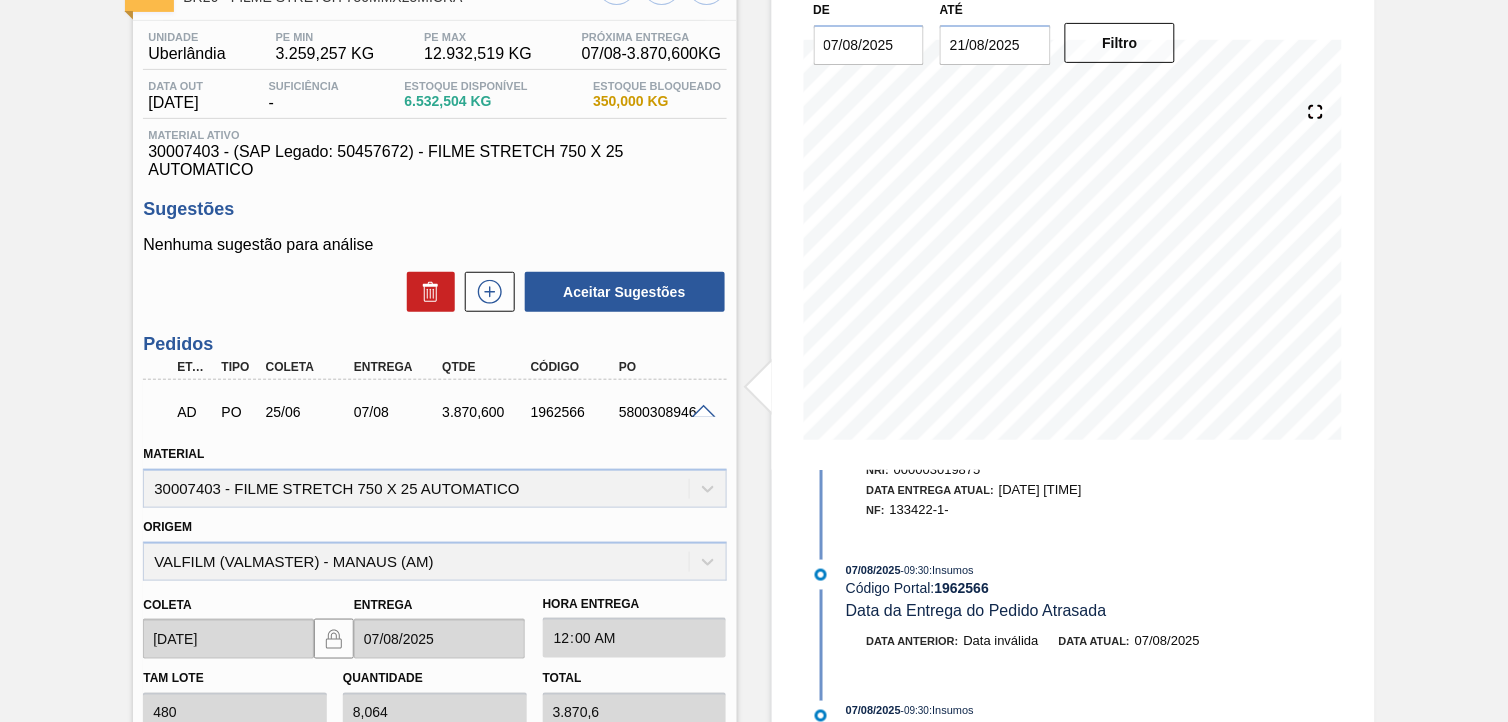 scroll, scrollTop: 0, scrollLeft: 0, axis: both 